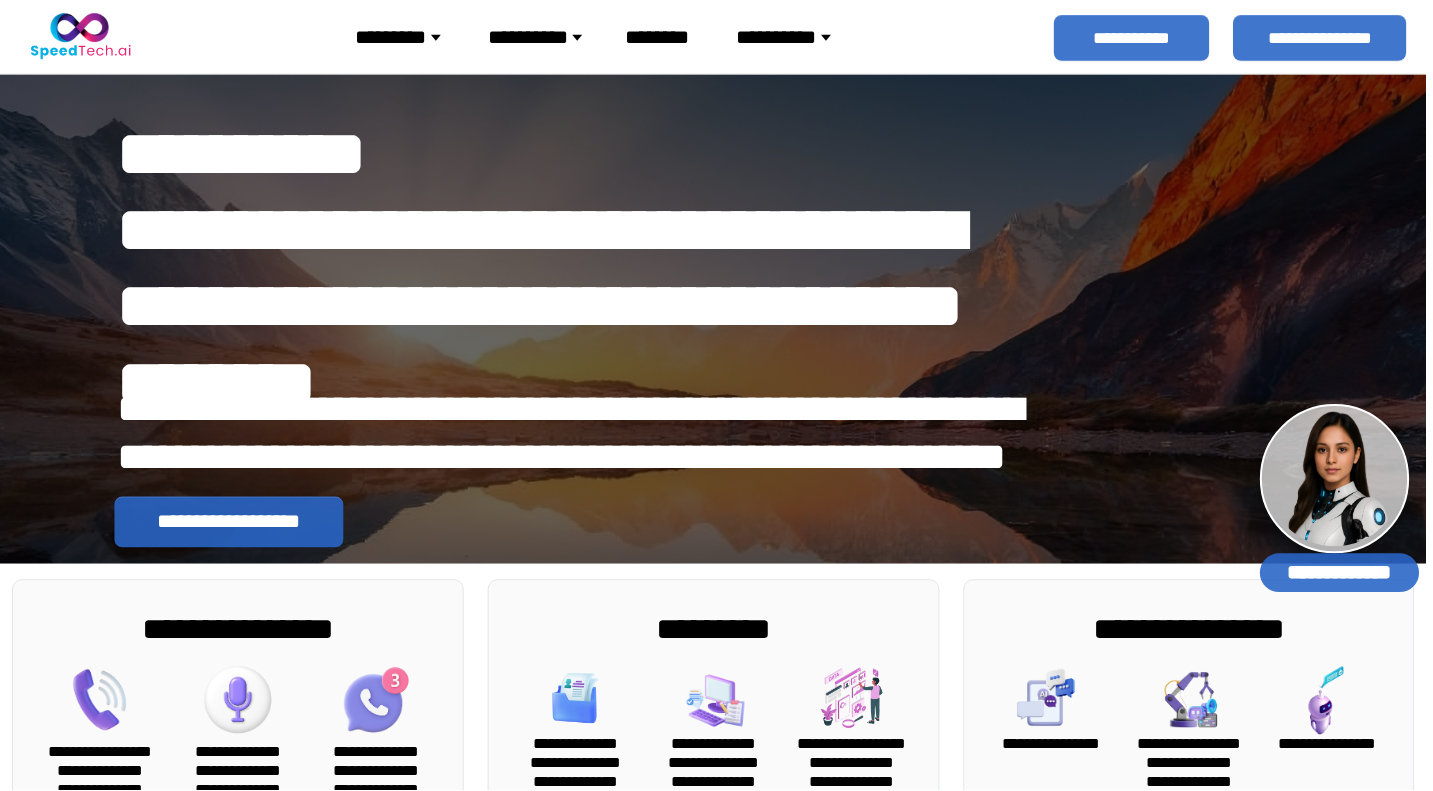 scroll, scrollTop: 0, scrollLeft: 0, axis: both 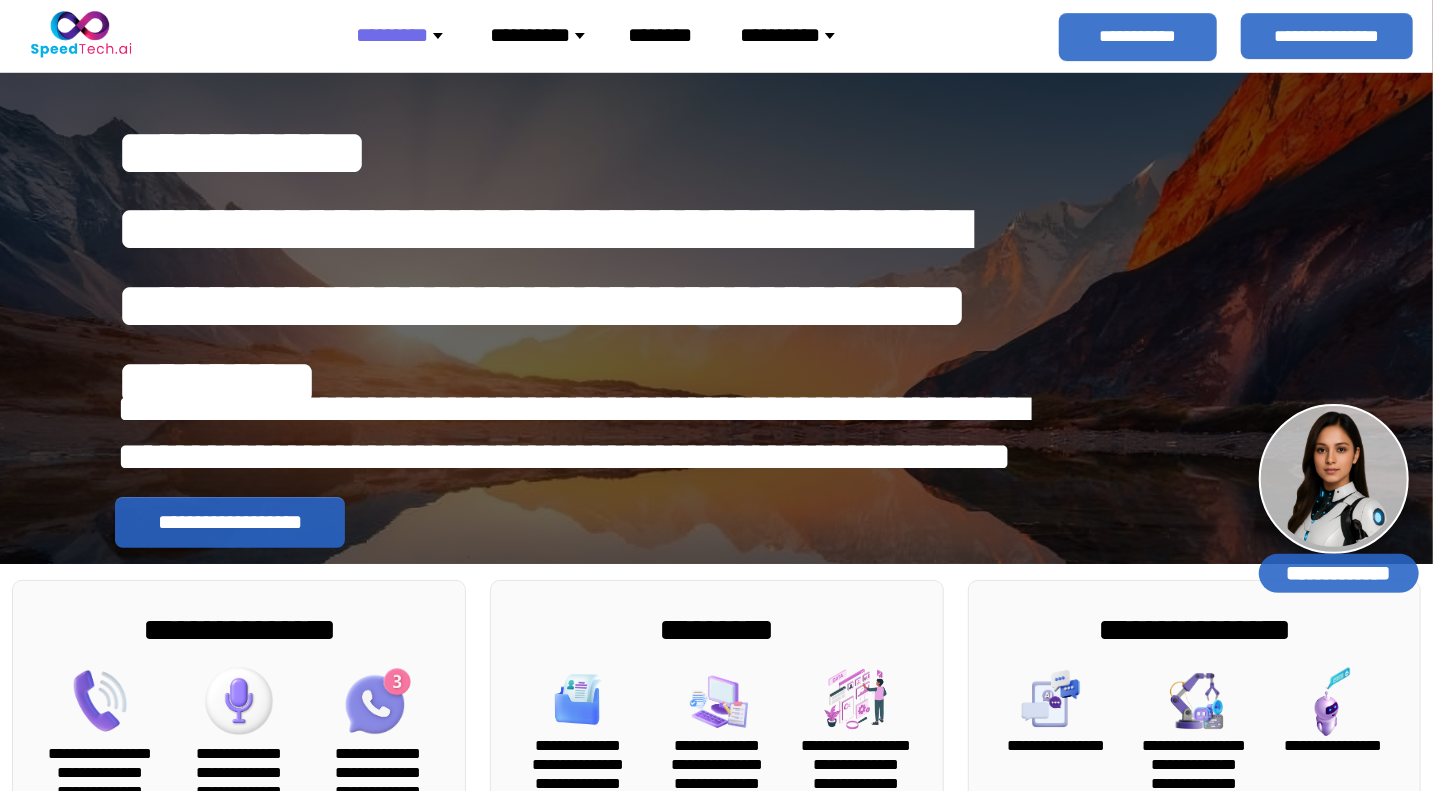 click on "********" at bounding box center [407, 35] 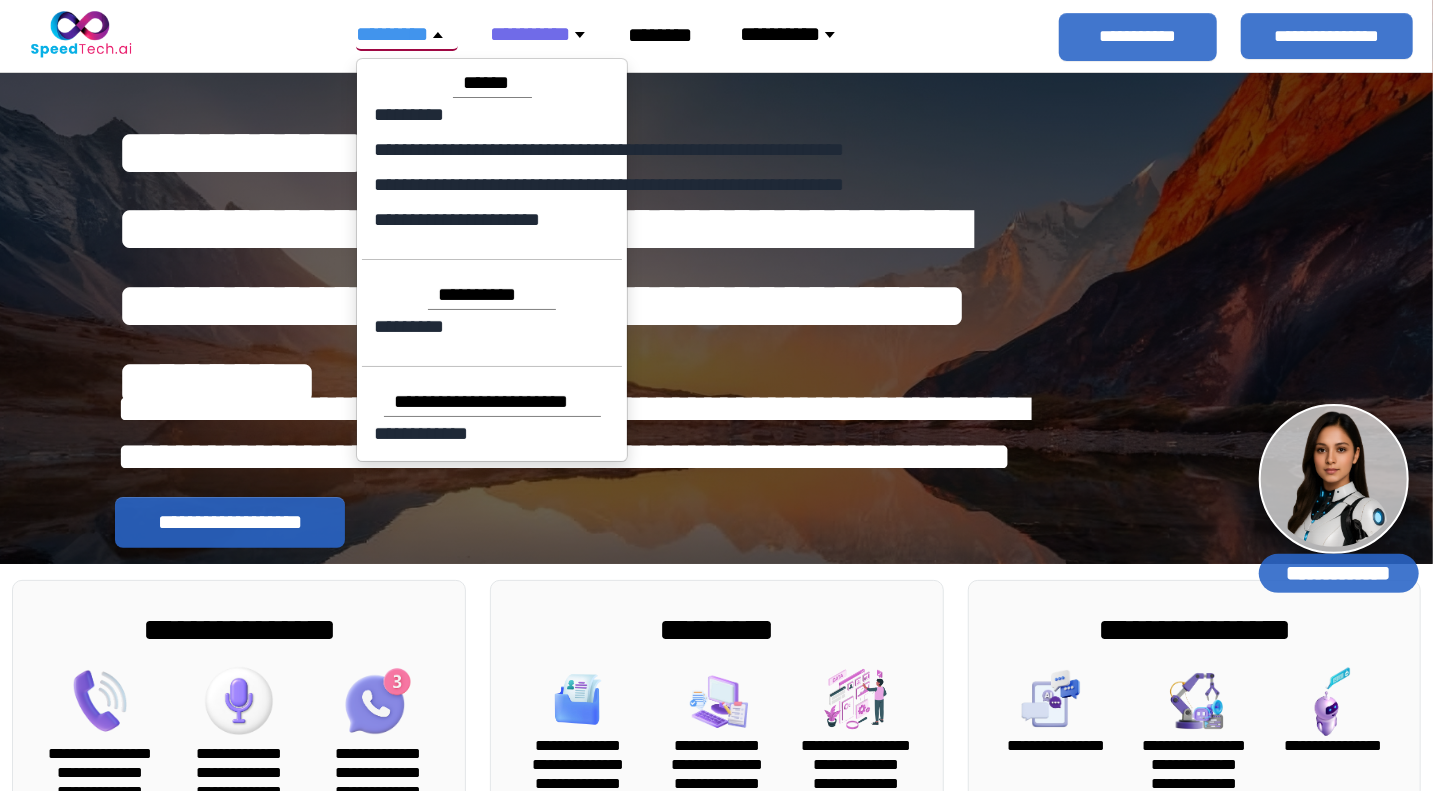 click on "*********" at bounding box center (407, 34) 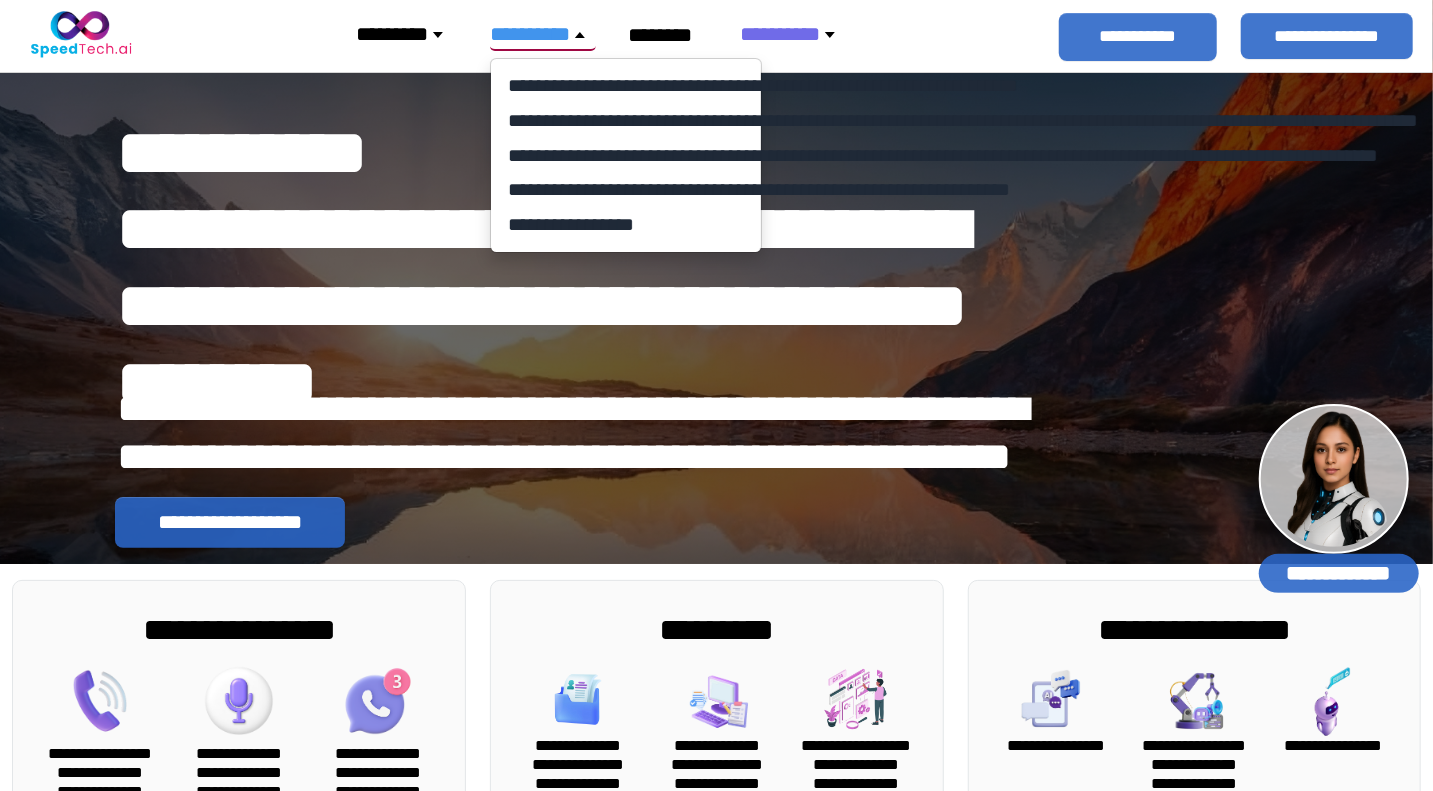 click on "*********" at bounding box center [407, 34] 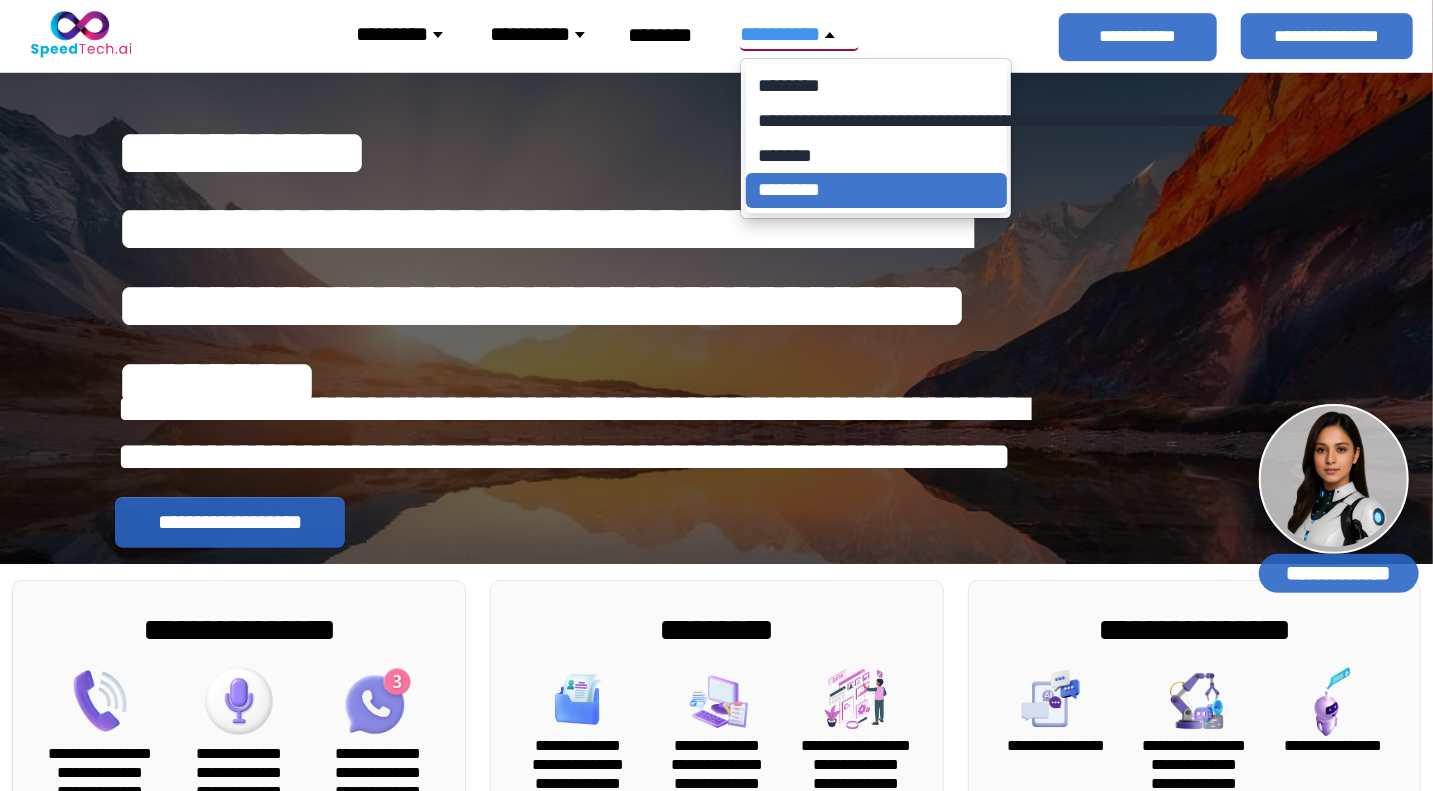 click on "********" at bounding box center (876, 191) 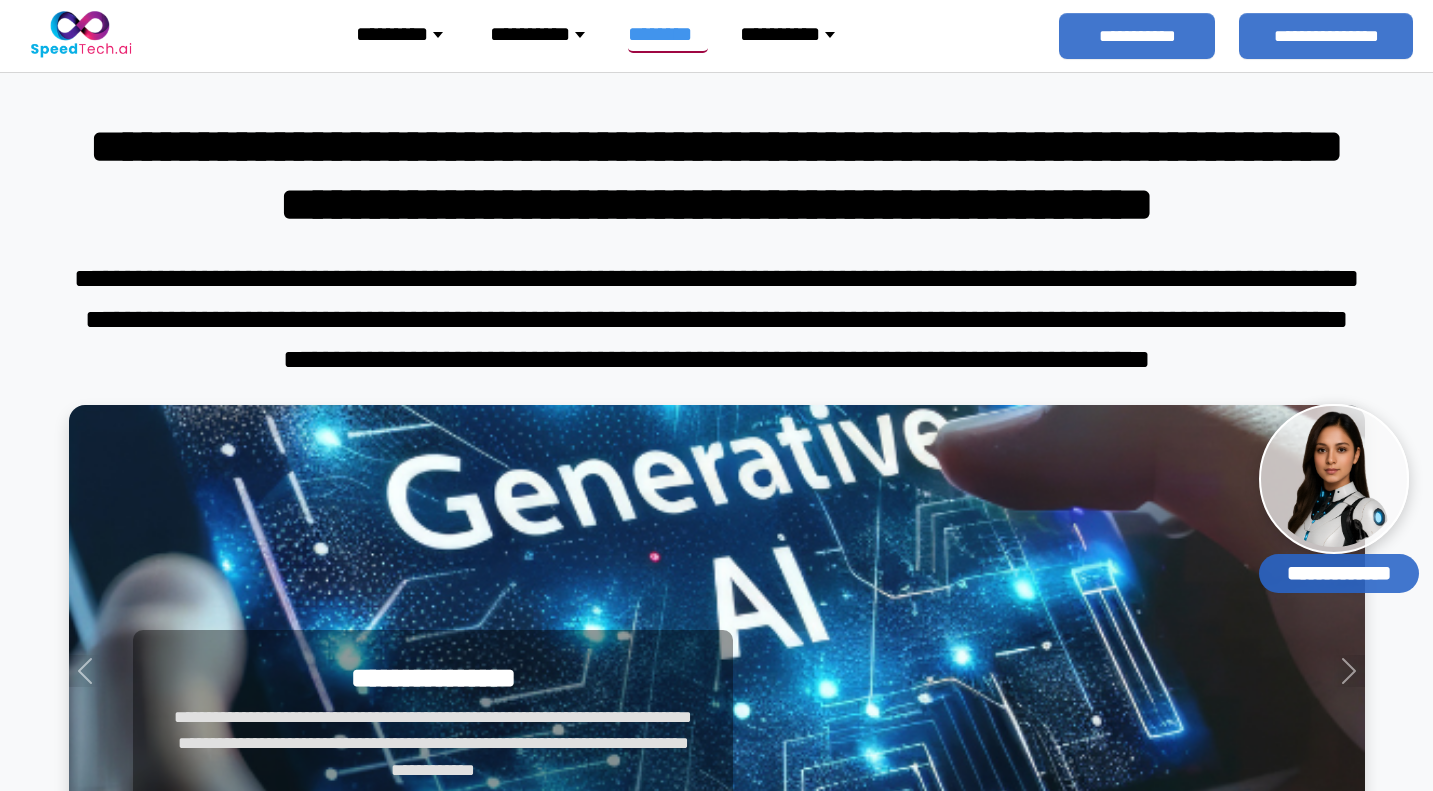 scroll, scrollTop: 0, scrollLeft: 0, axis: both 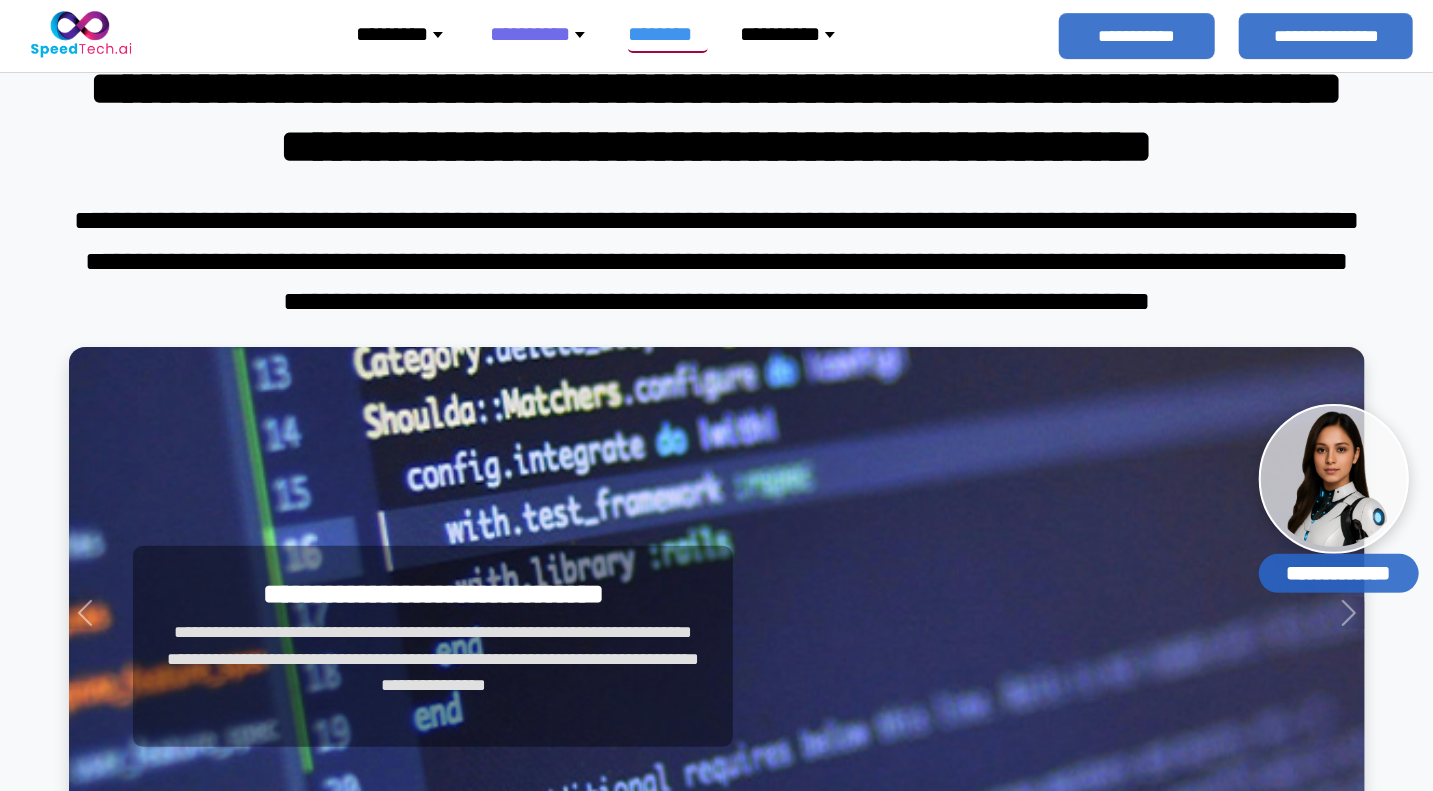 click on "*********" at bounding box center [407, 34] 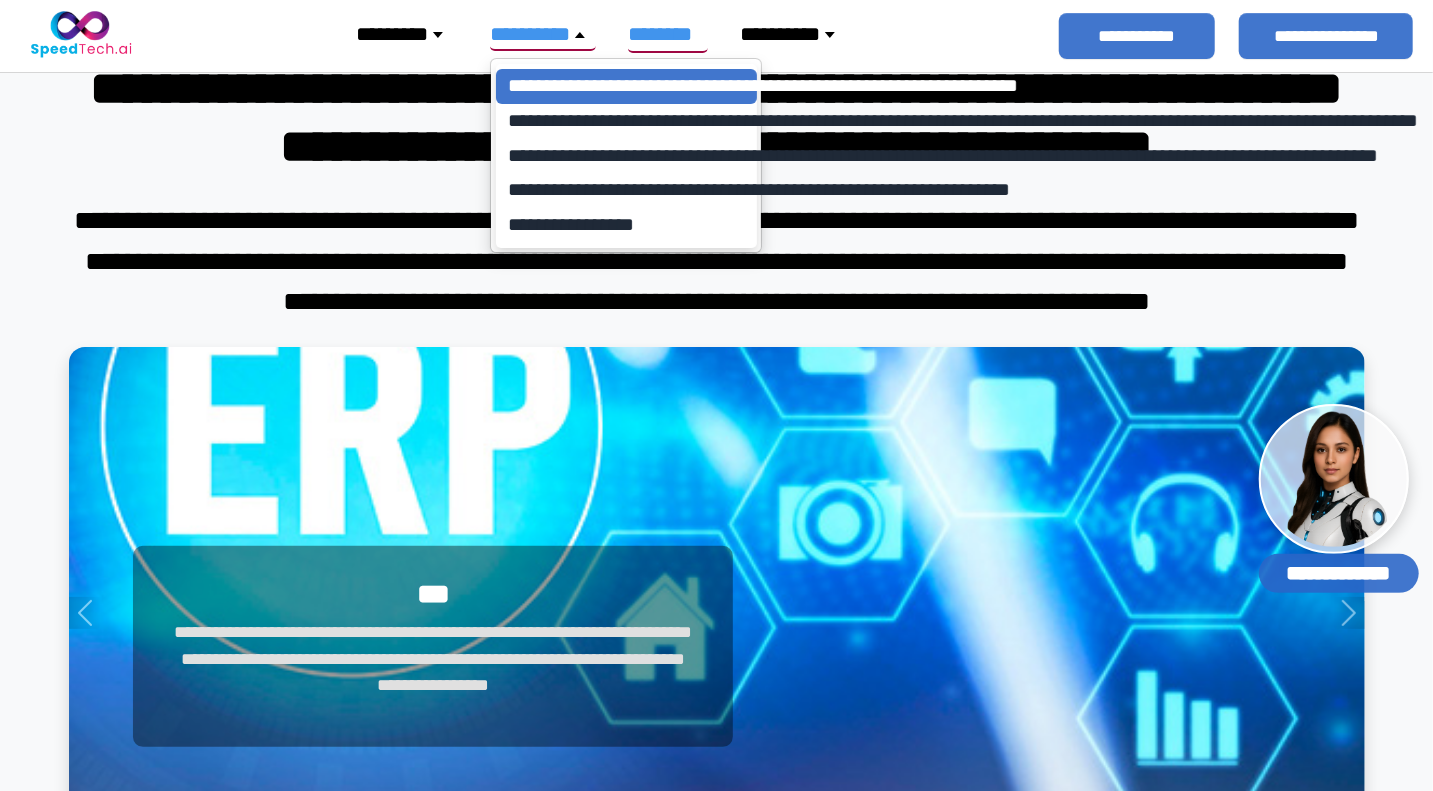 click on "**********" at bounding box center [626, 86] 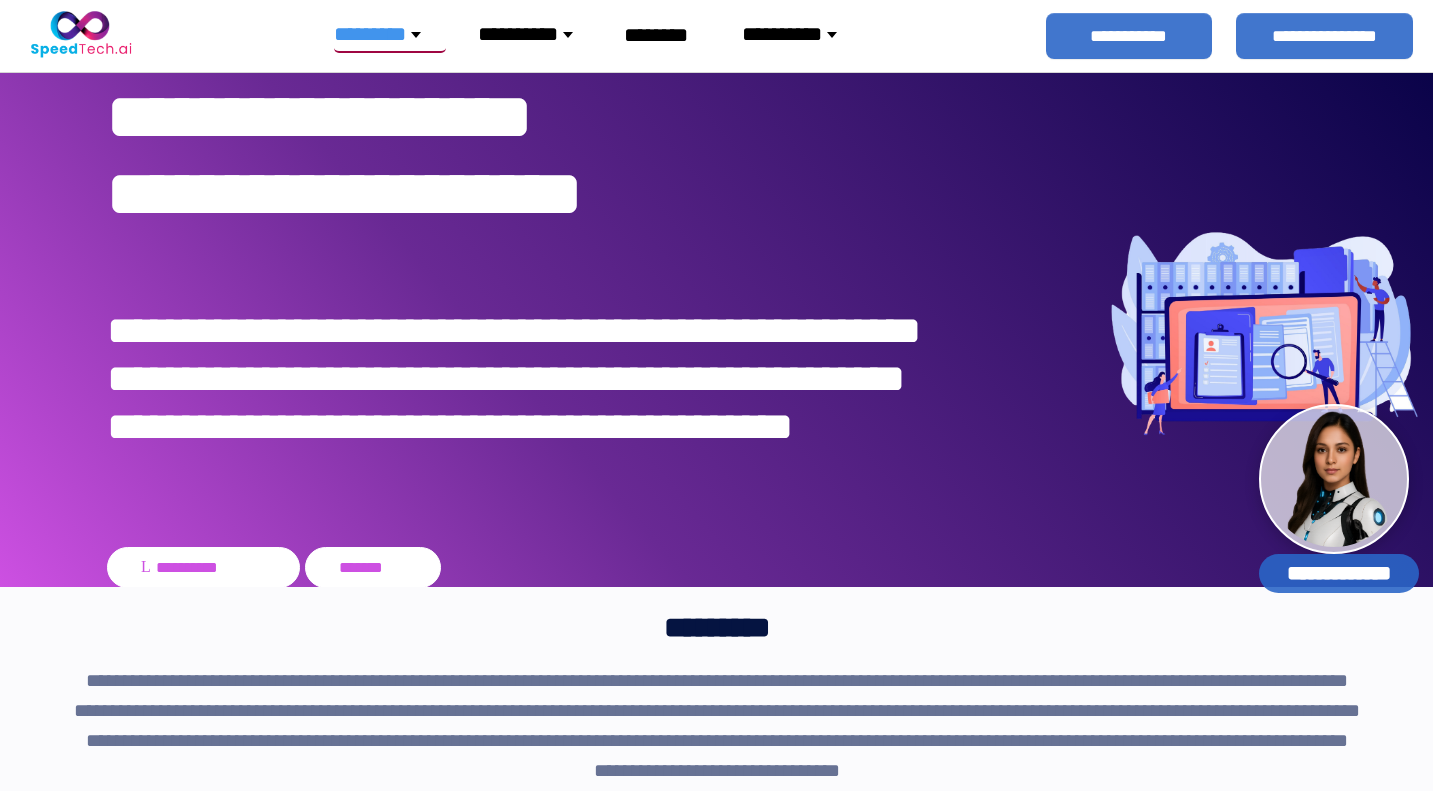 scroll, scrollTop: 0, scrollLeft: 0, axis: both 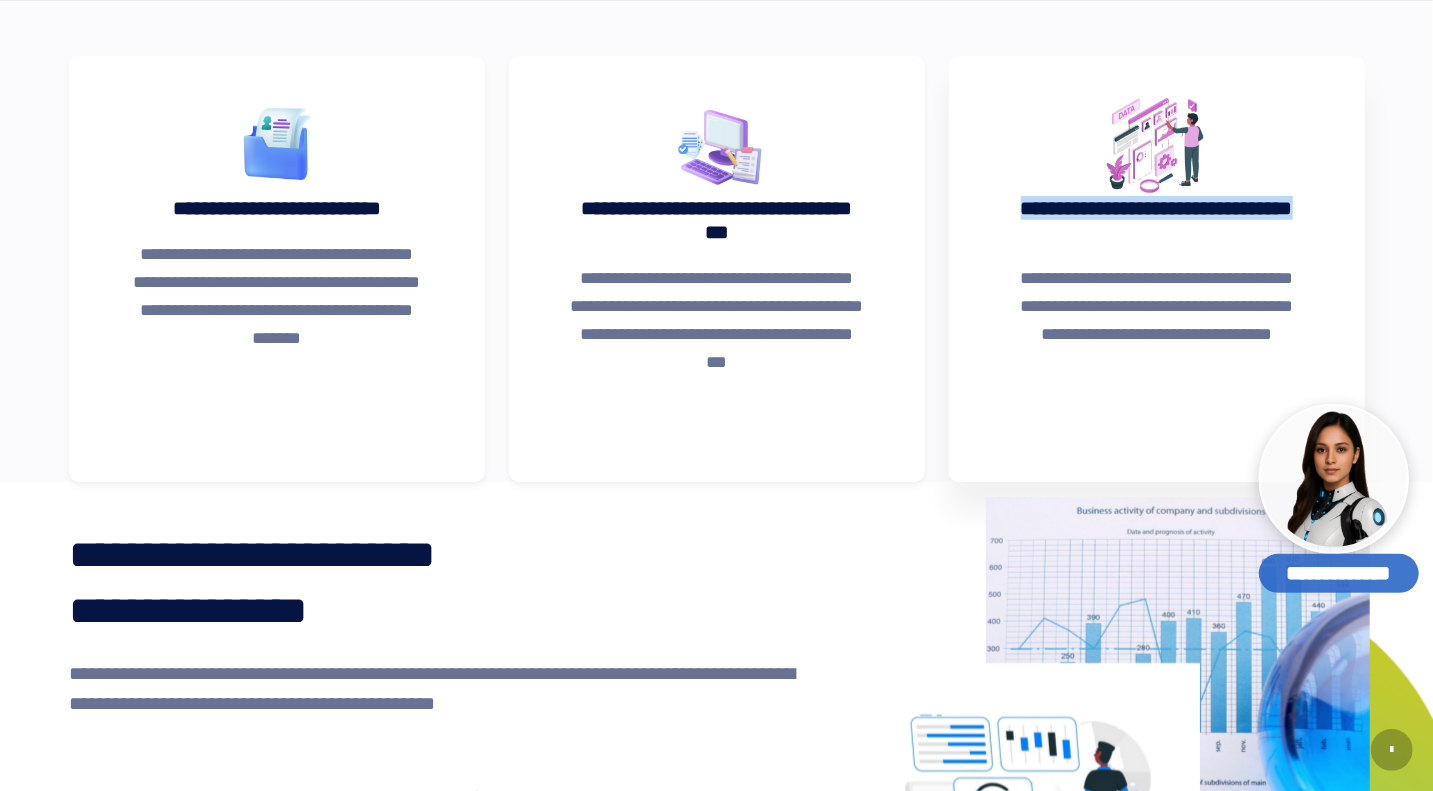 drag, startPoint x: 1022, startPoint y: 214, endPoint x: 1286, endPoint y: 240, distance: 265.27722 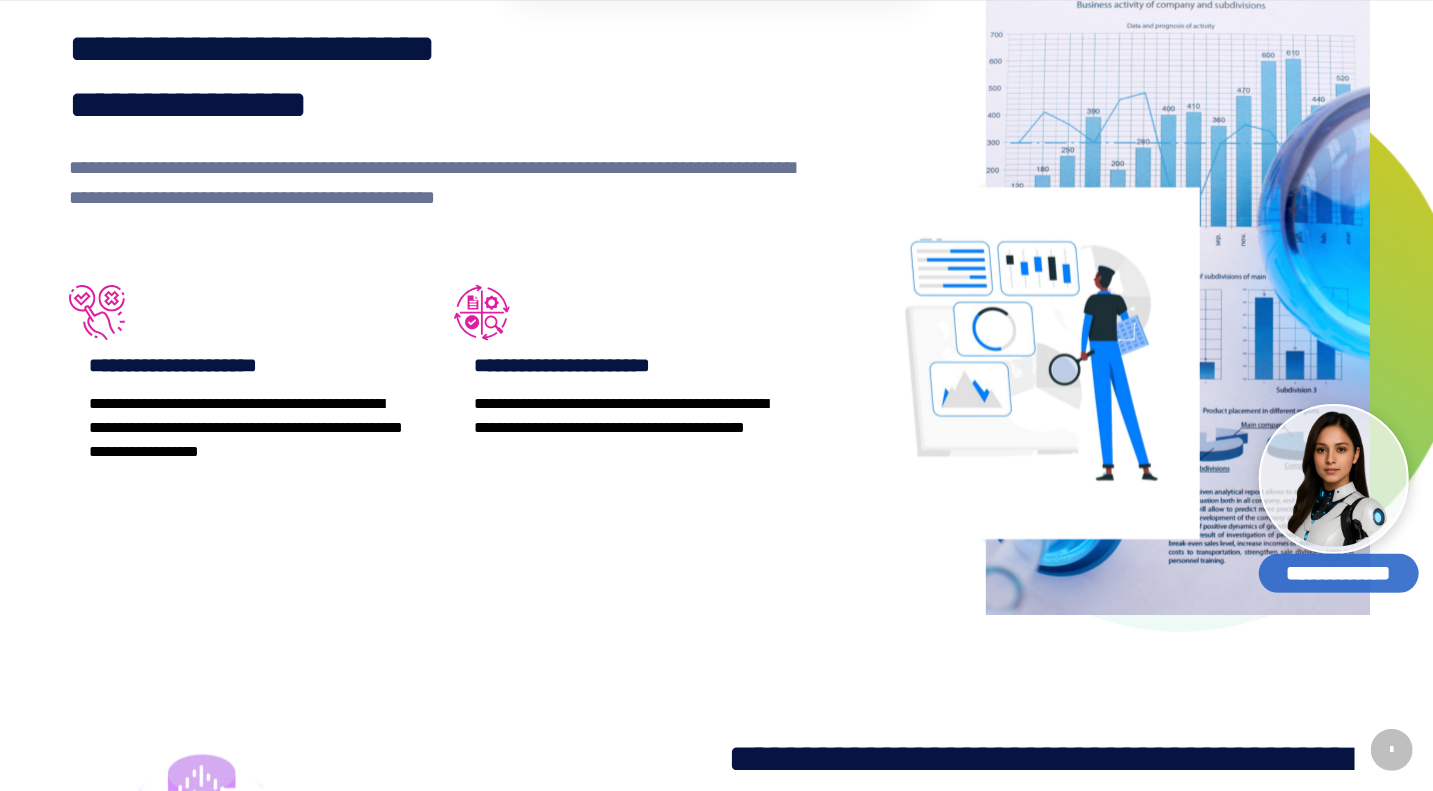 scroll, scrollTop: 1400, scrollLeft: 0, axis: vertical 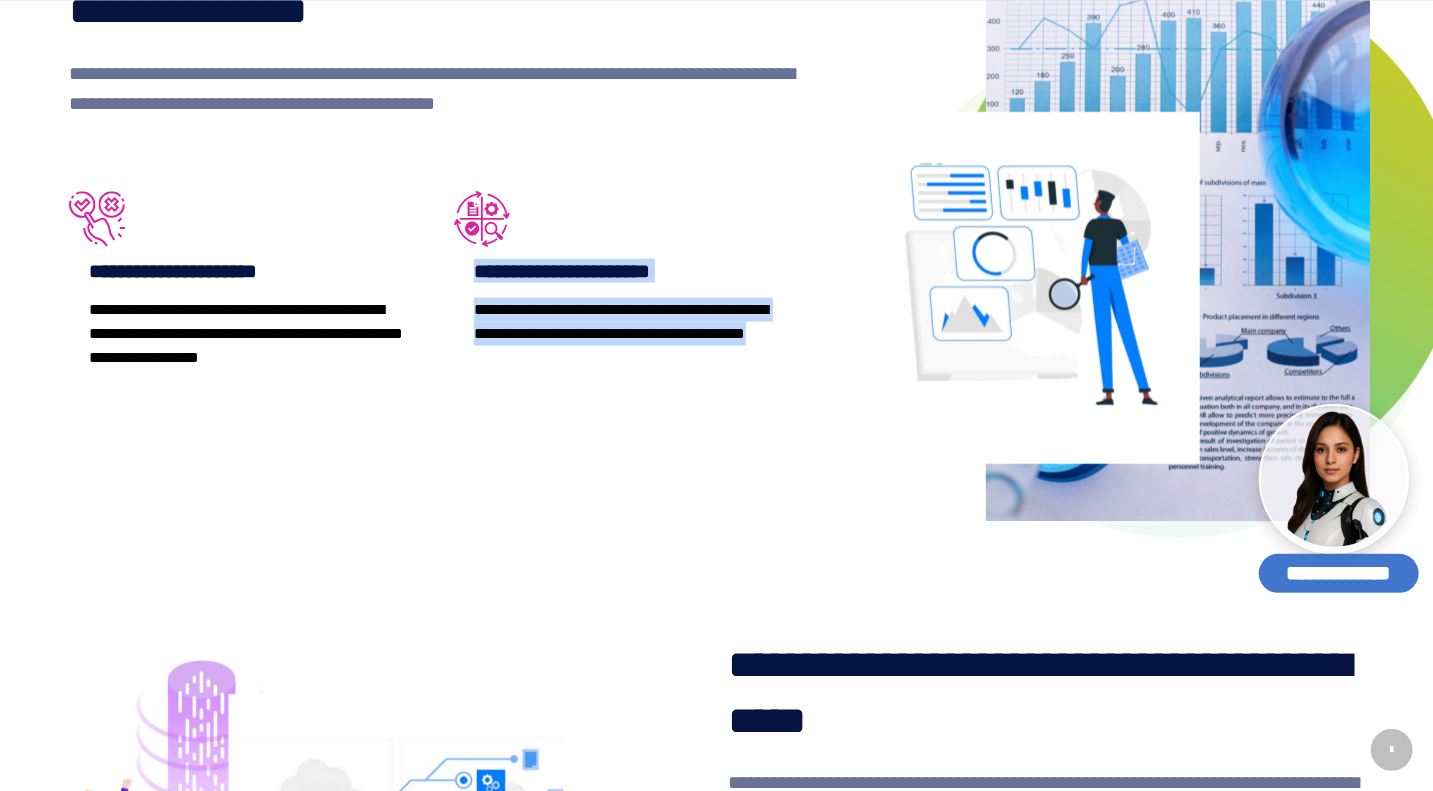 drag, startPoint x: 462, startPoint y: 277, endPoint x: 803, endPoint y: 397, distance: 361.49826 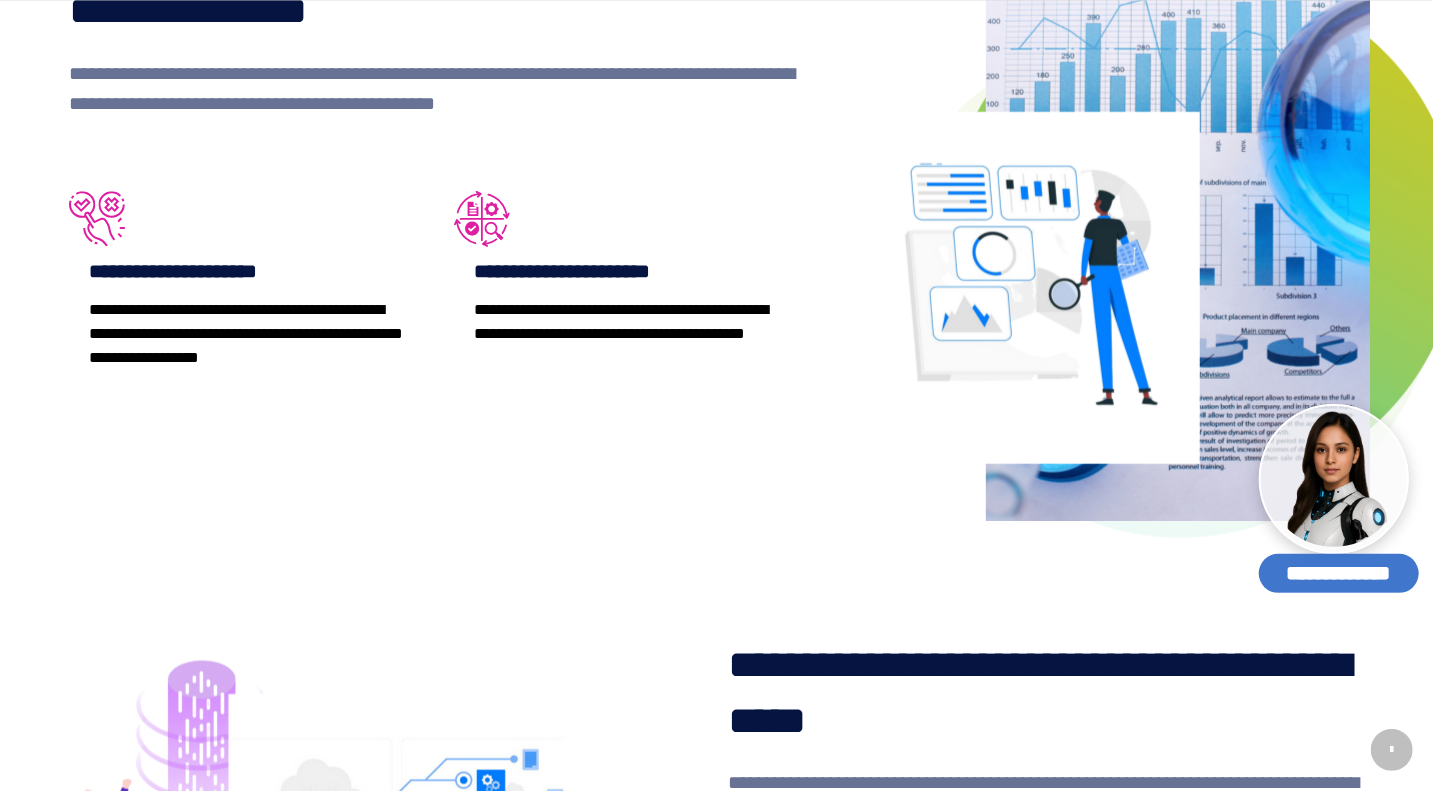 click on "[NUMBER] [STREET], [CITY], [STATE] [ZIP]" at bounding box center [442, 209] 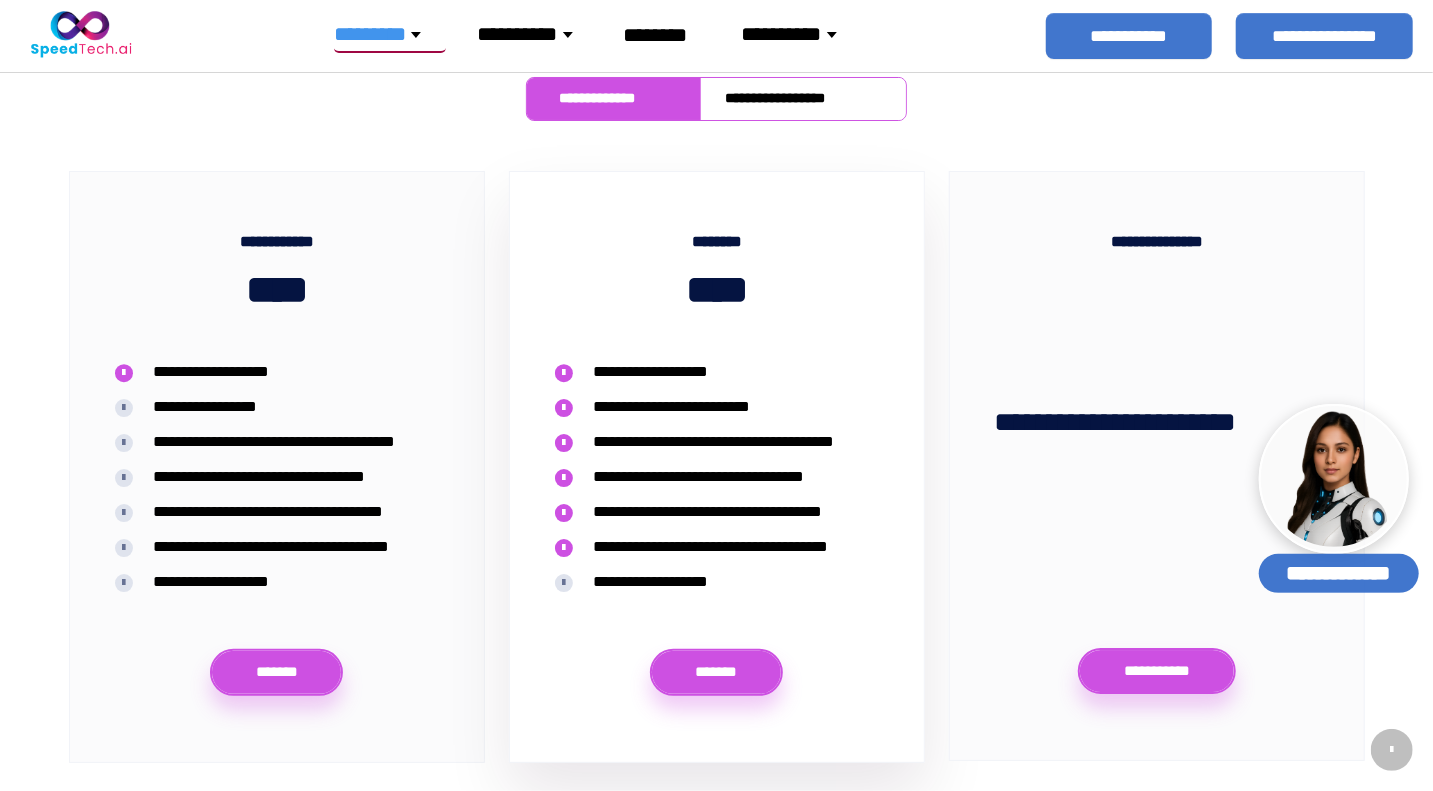 scroll, scrollTop: 3278, scrollLeft: 0, axis: vertical 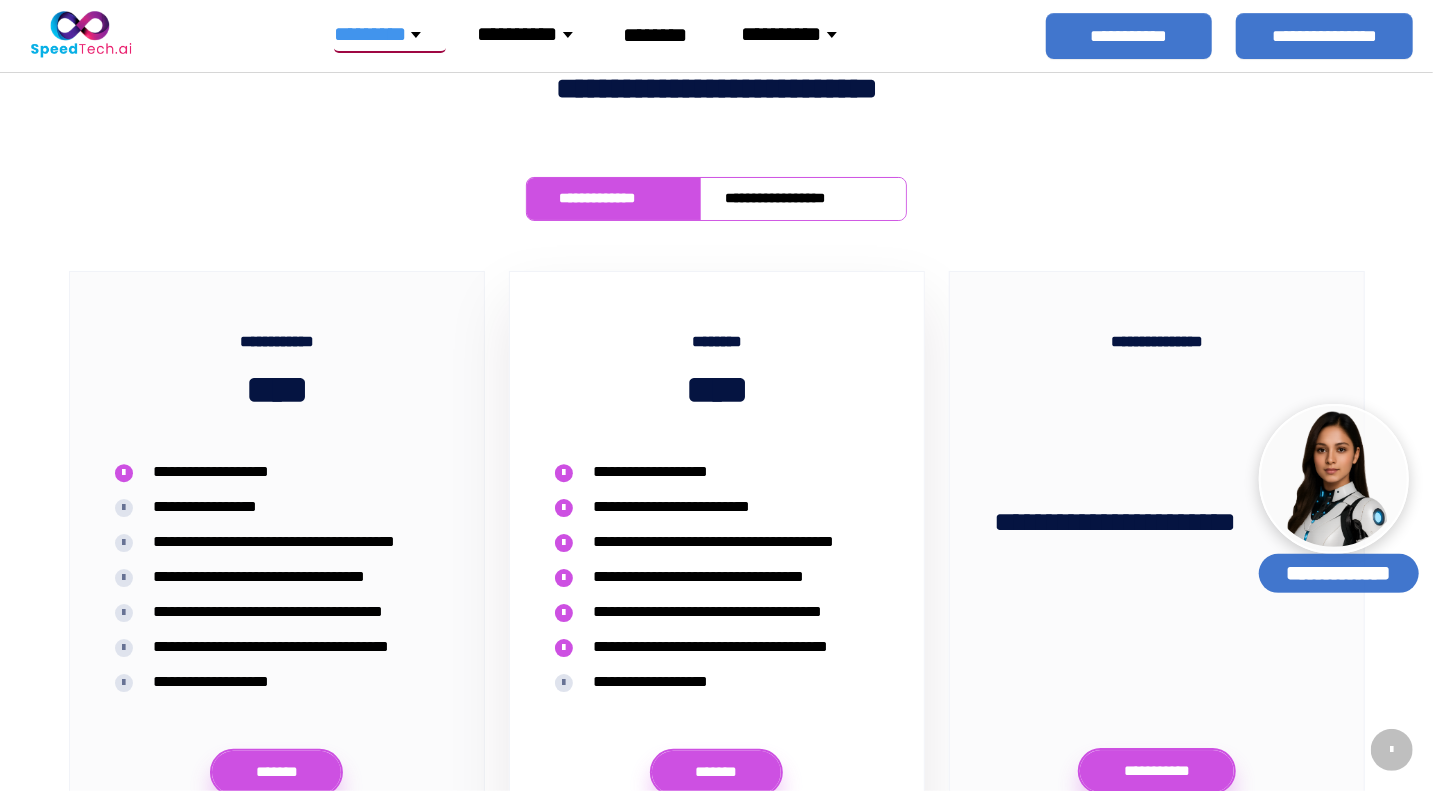 click on "[NAME] [NAME]" at bounding box center (803, 199) 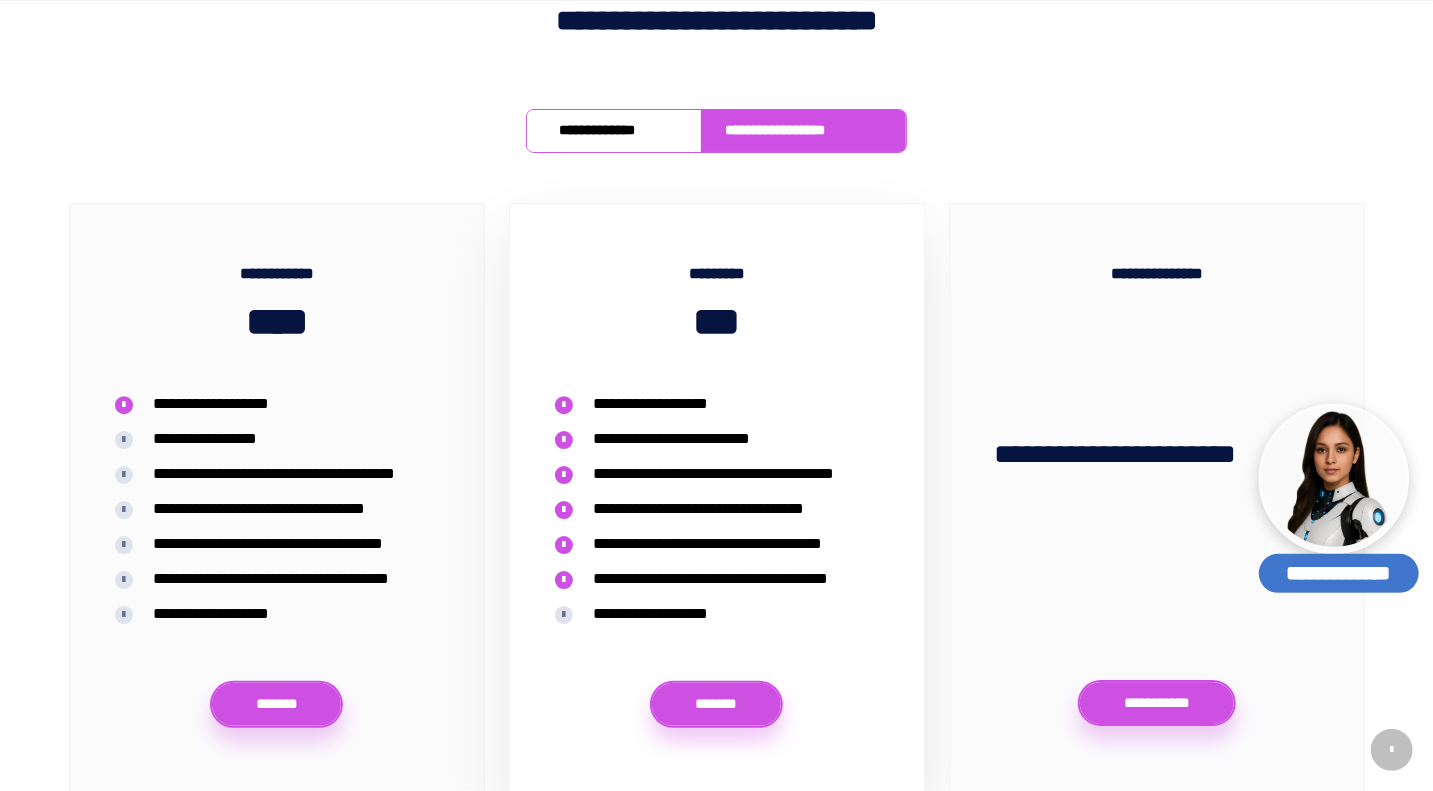 scroll, scrollTop: 3378, scrollLeft: 0, axis: vertical 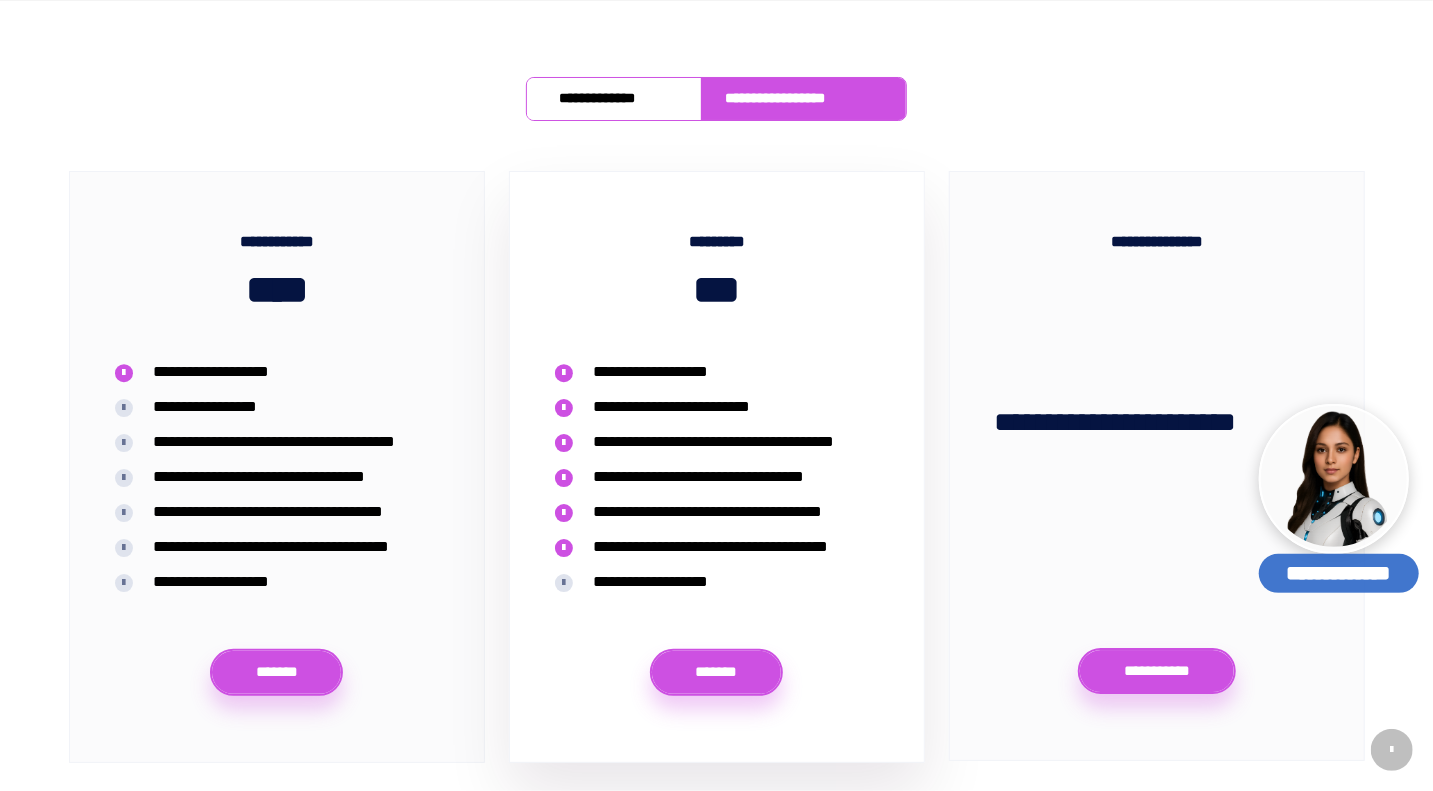 click on "**********" at bounding box center (613, 99) 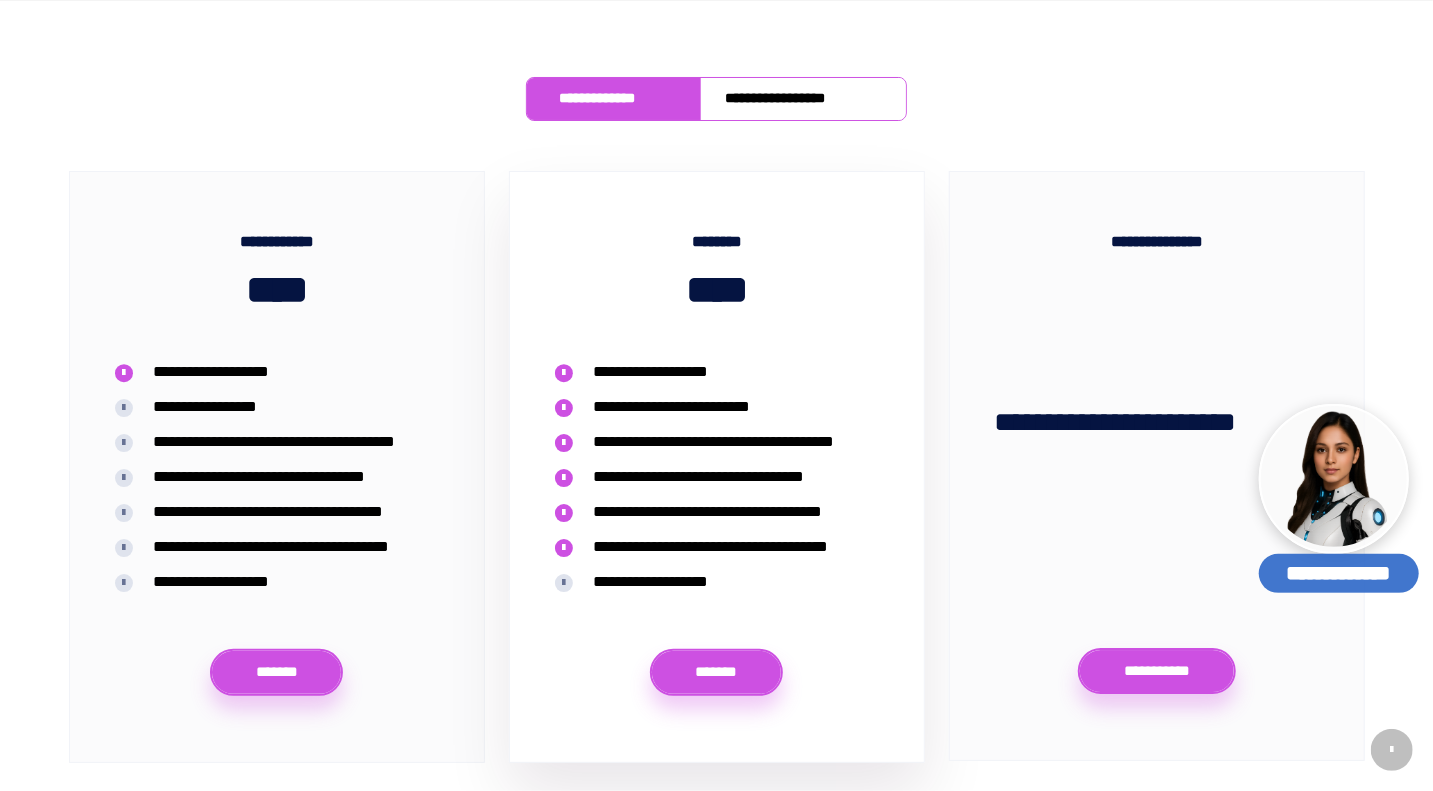 click on "[NAME] [NAME]" at bounding box center (803, 99) 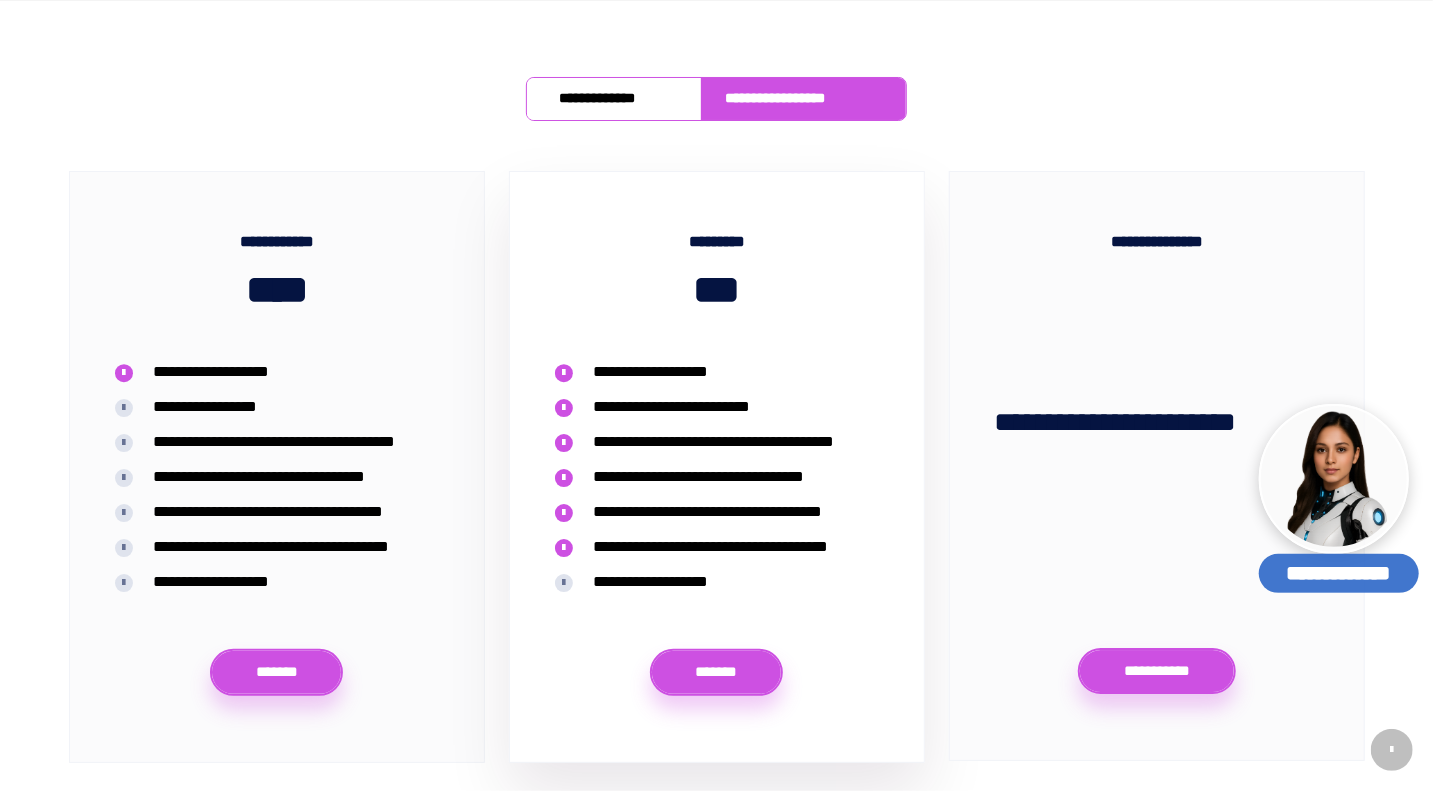 click on "**********" at bounding box center (614, 99) 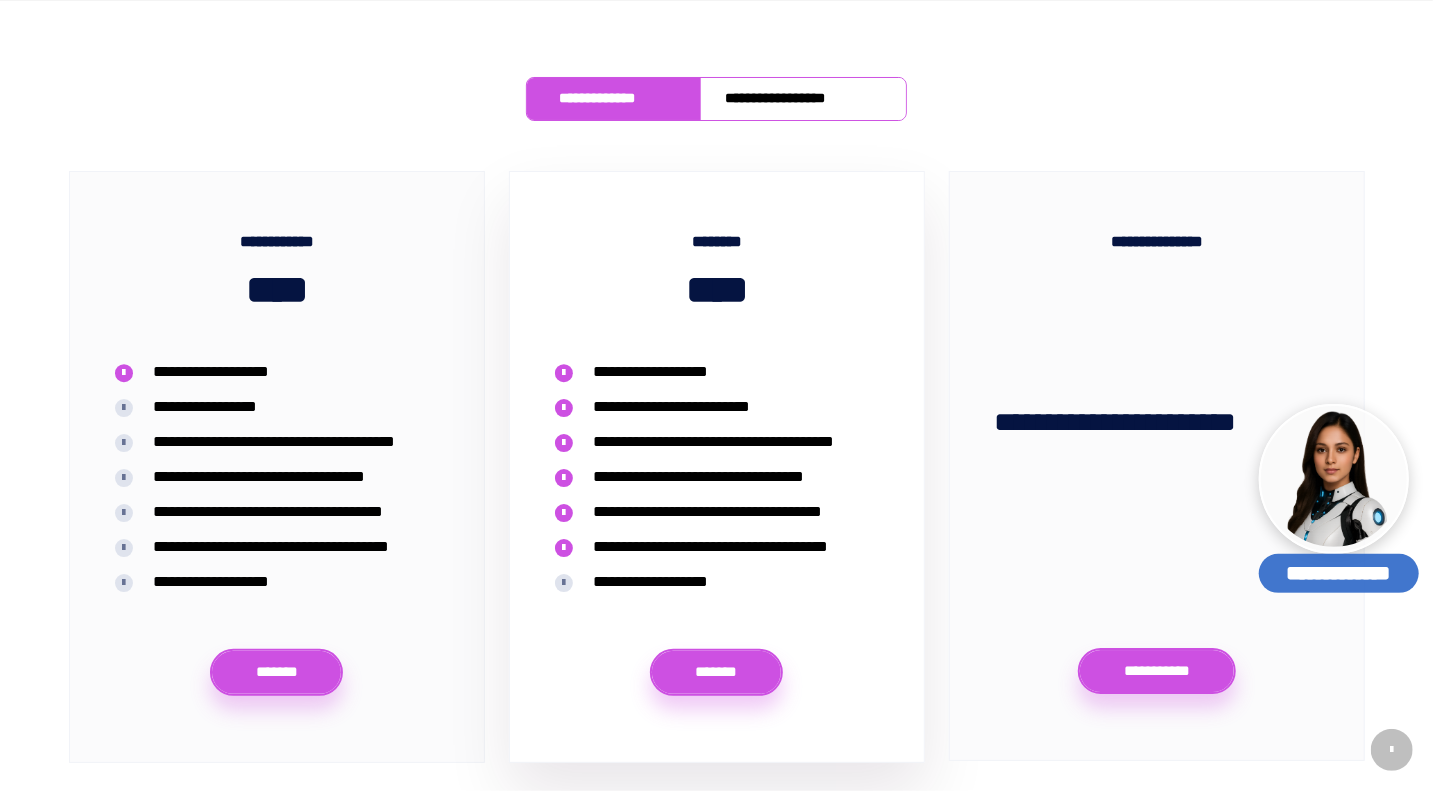 click on "[NAME] [NAME]" at bounding box center [803, 99] 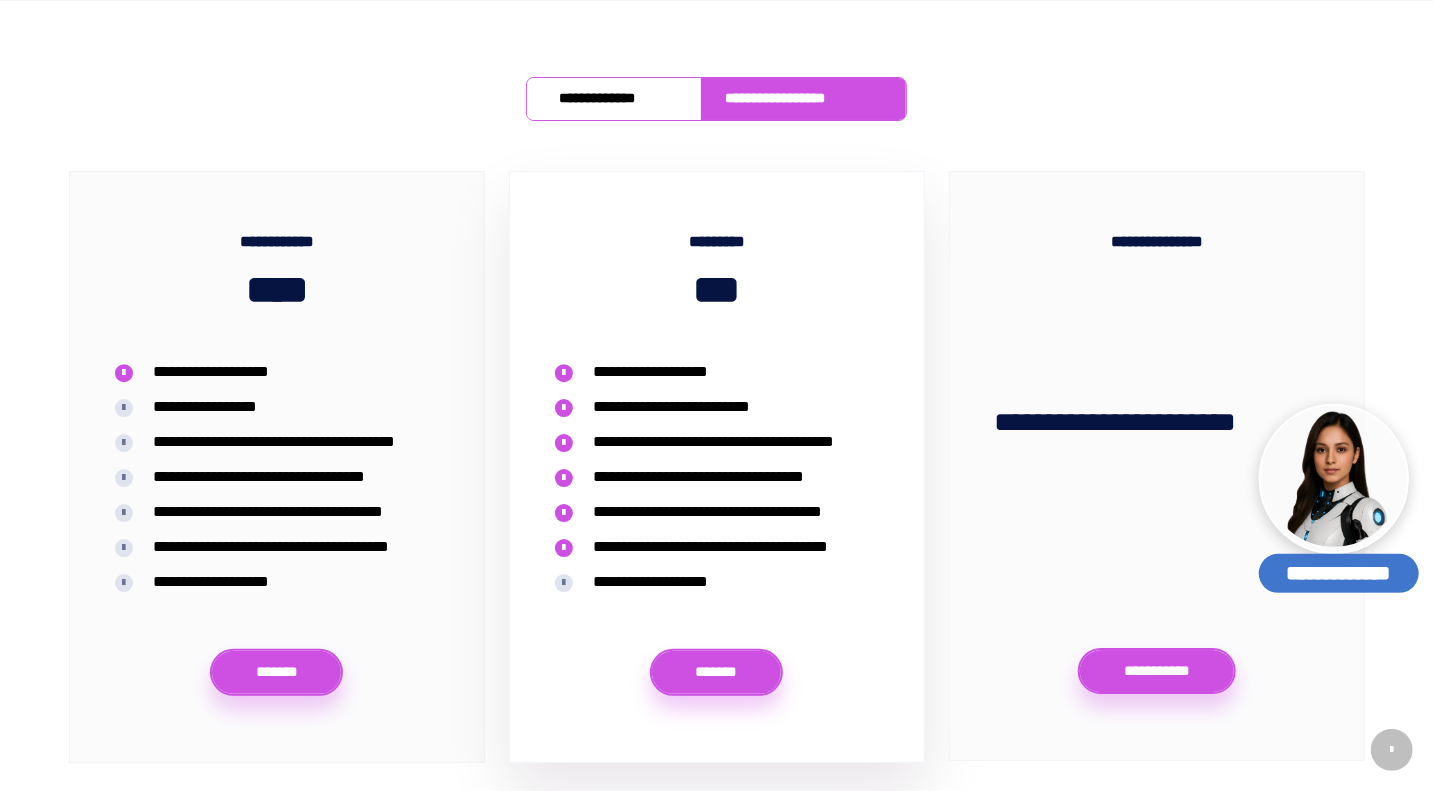 click on "**********" at bounding box center (613, 99) 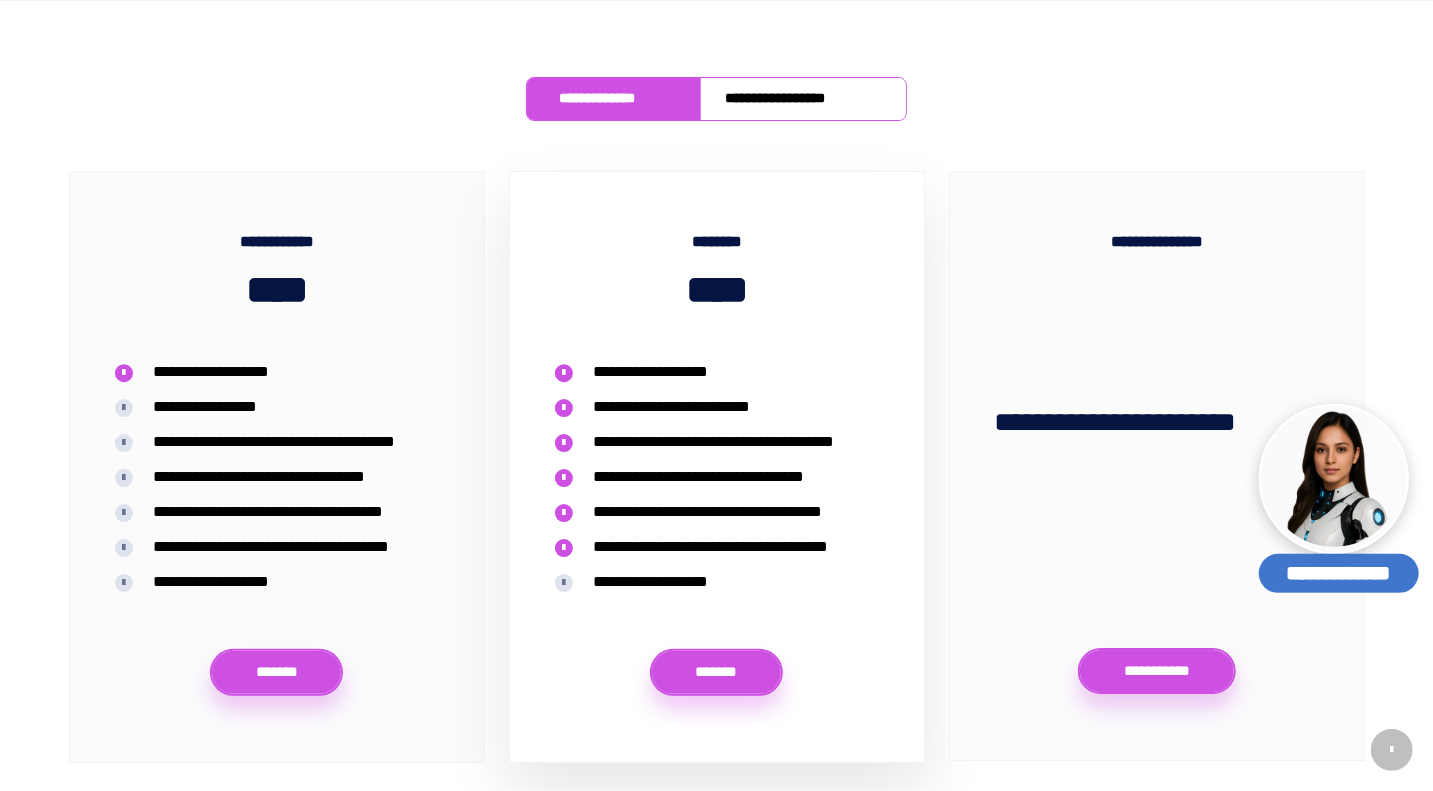 click on "[NAME] [NAME]" at bounding box center [803, 99] 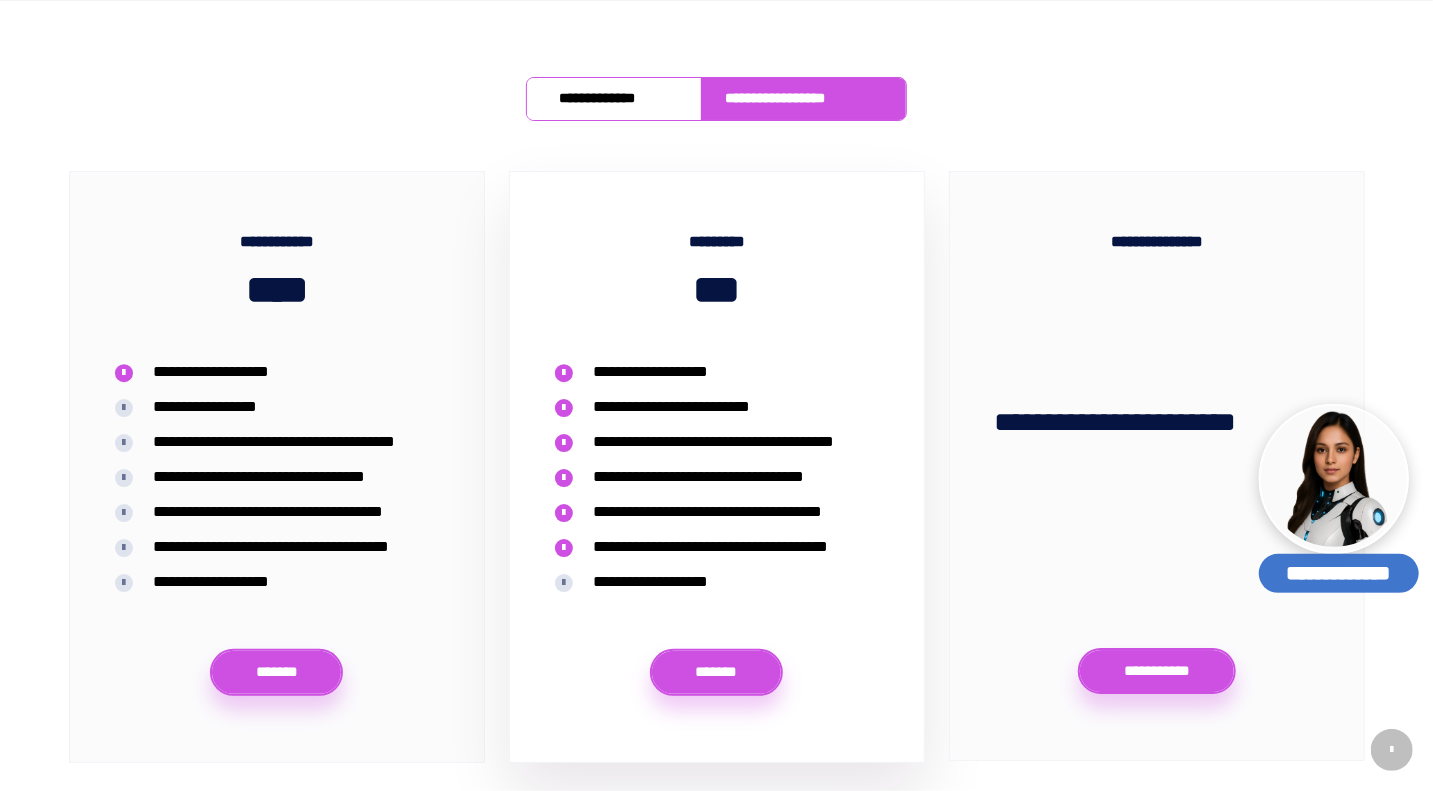 click on "**********" at bounding box center (613, 99) 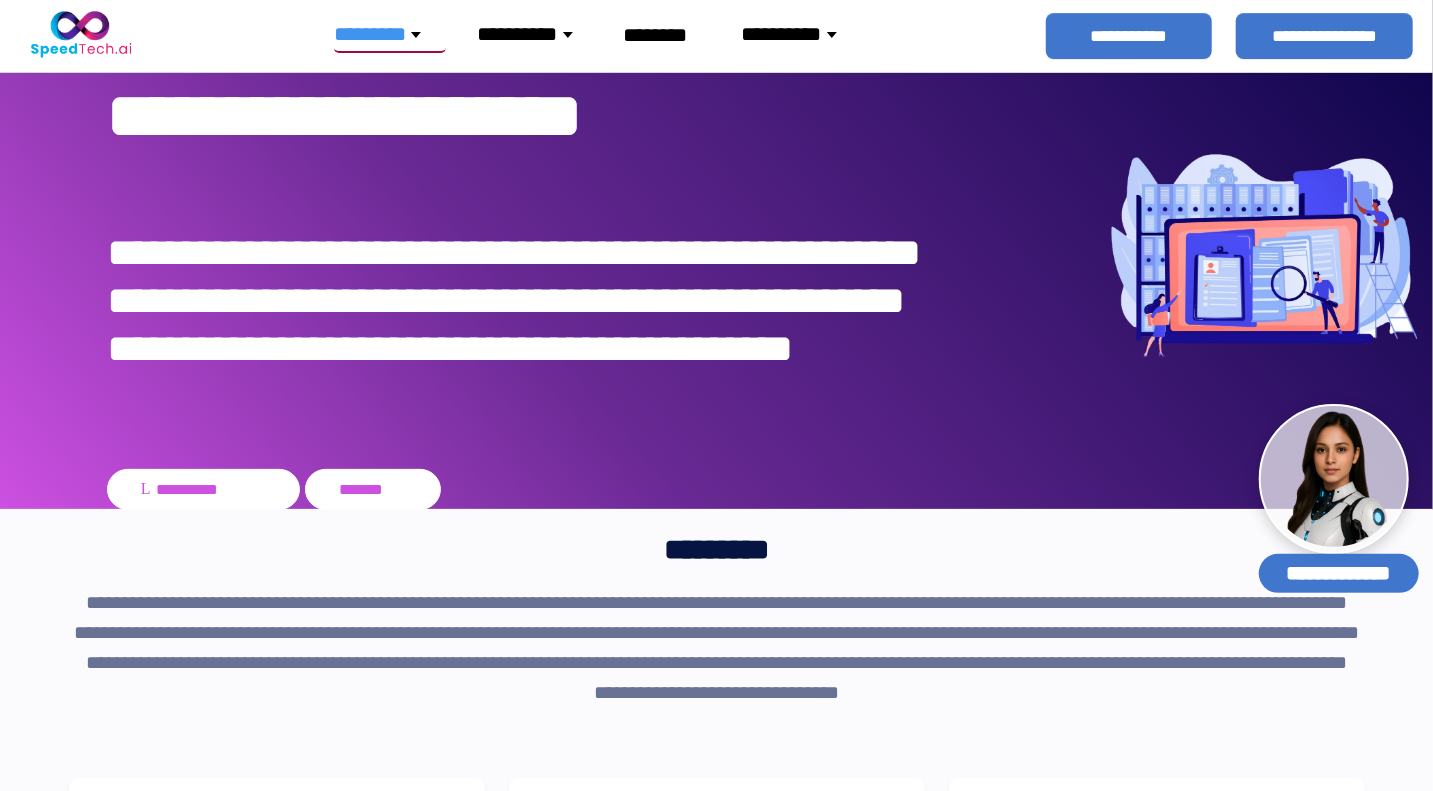 scroll, scrollTop: 0, scrollLeft: 0, axis: both 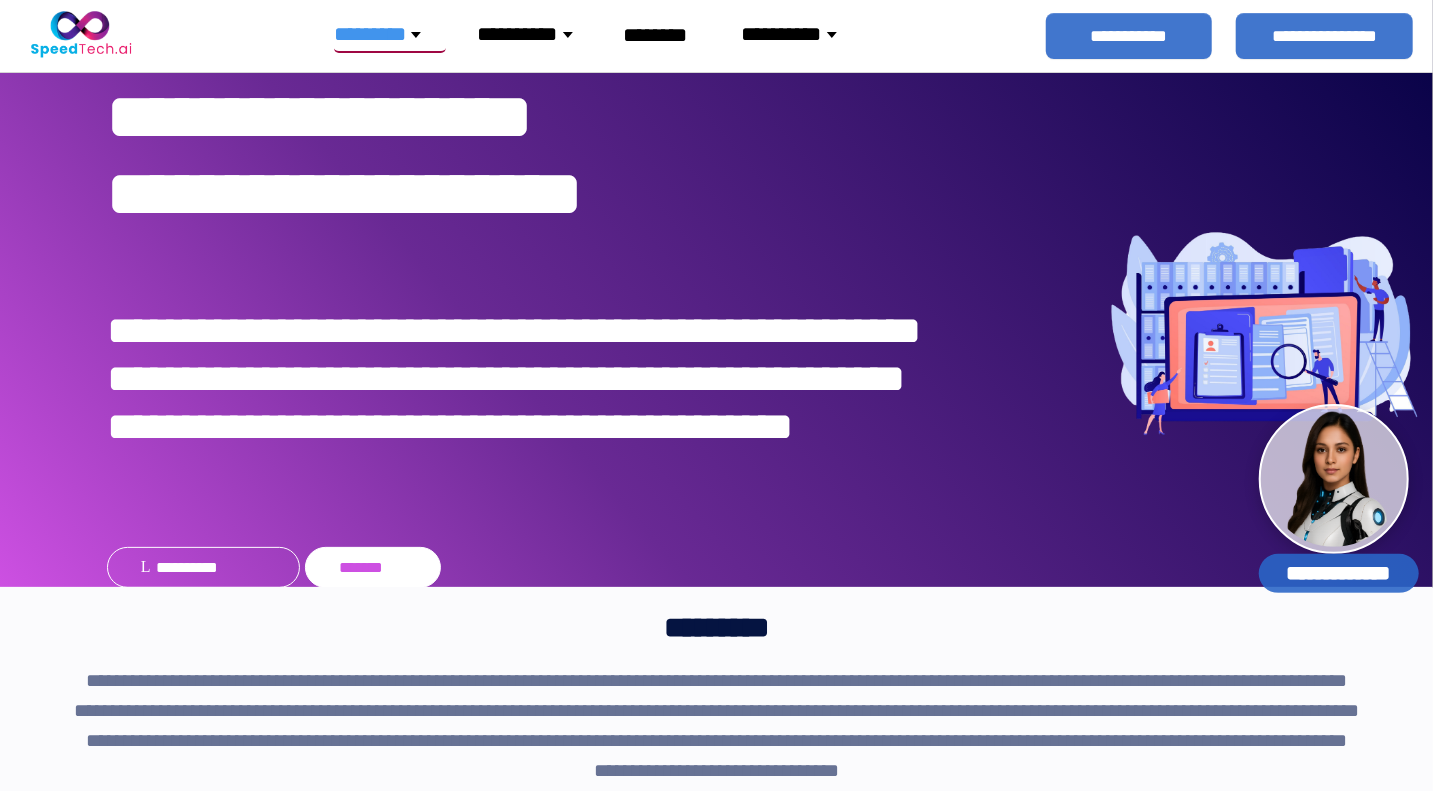 click on "**********" at bounding box center [203, 567] 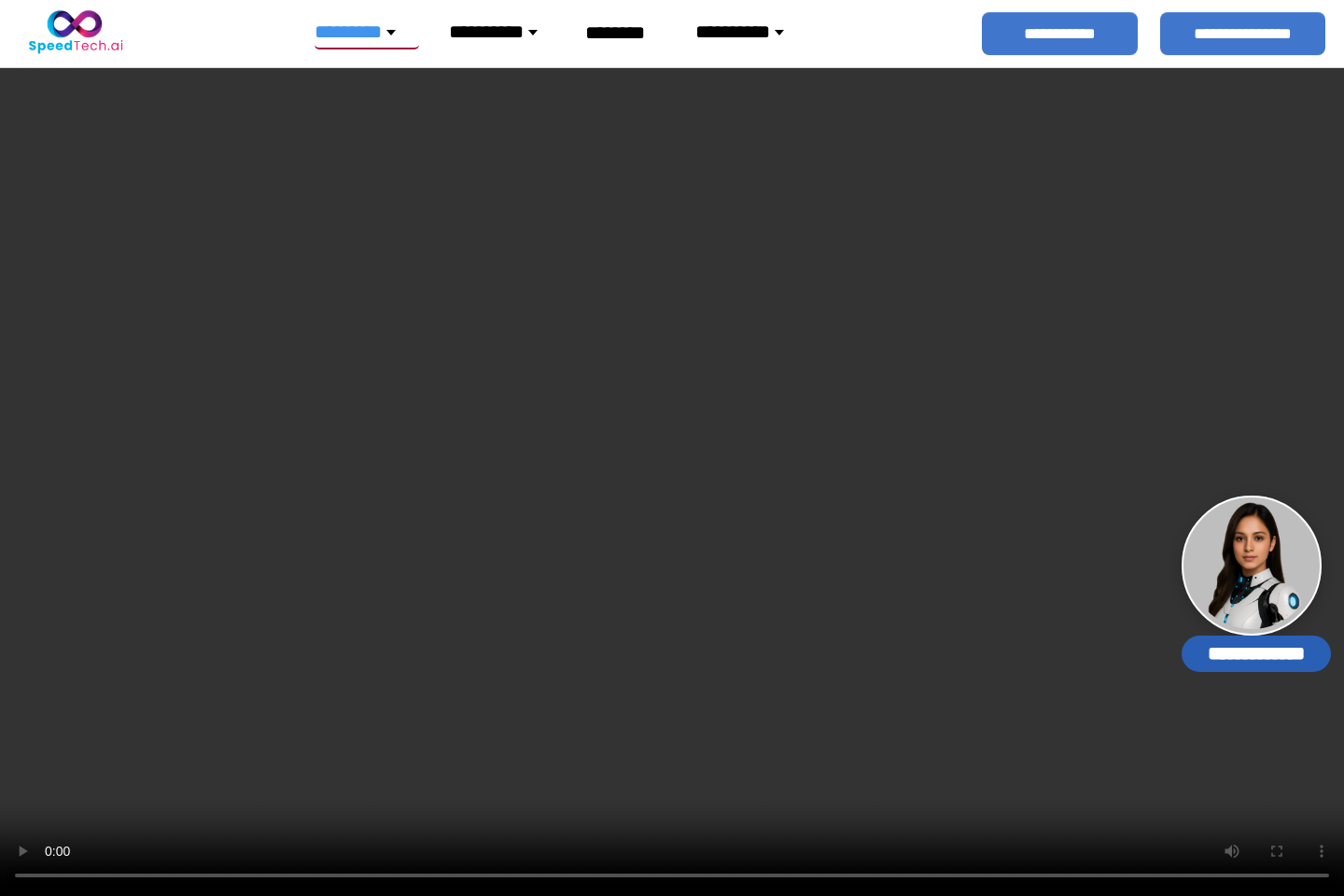 click at bounding box center [672, 448] 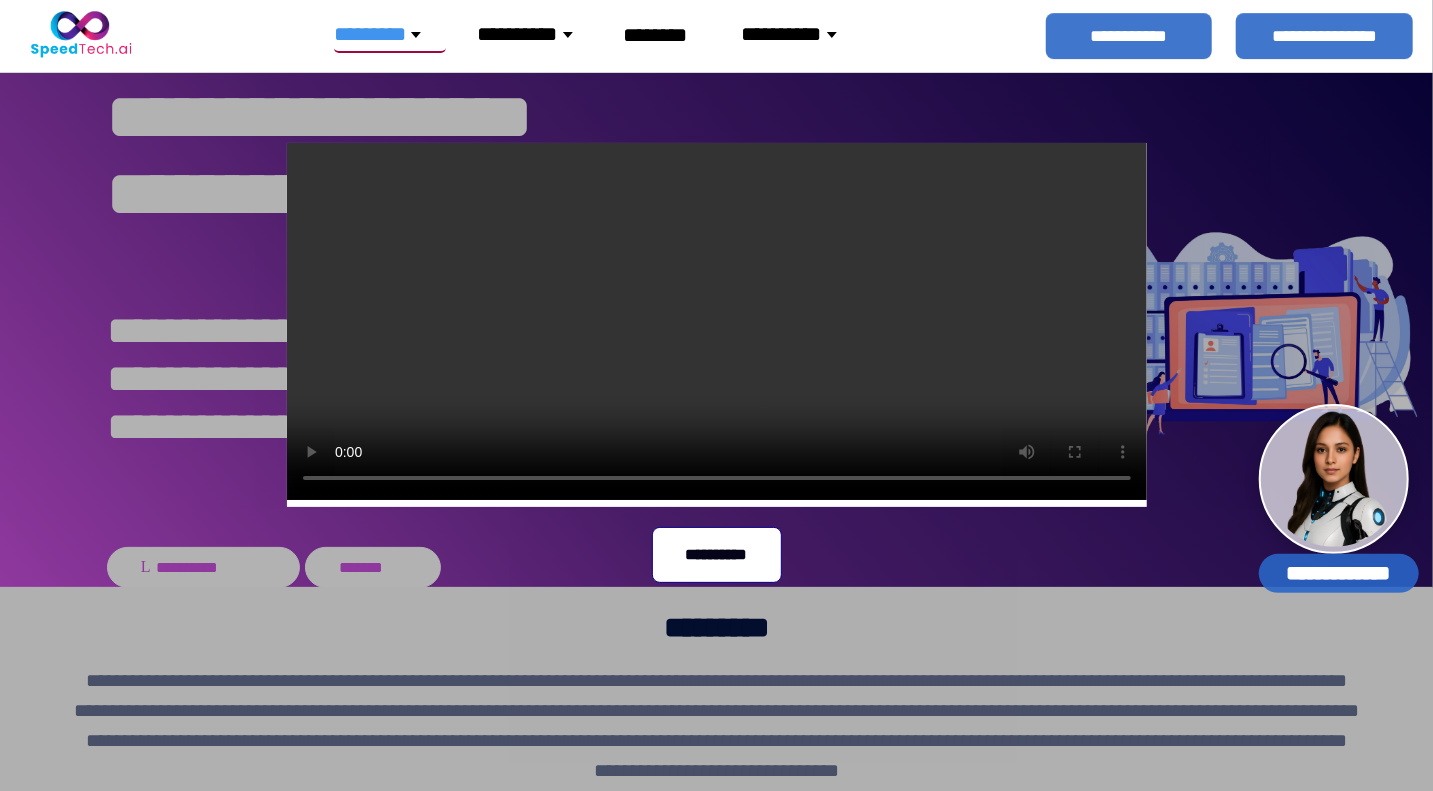click on "**********" at bounding box center (716, 395) 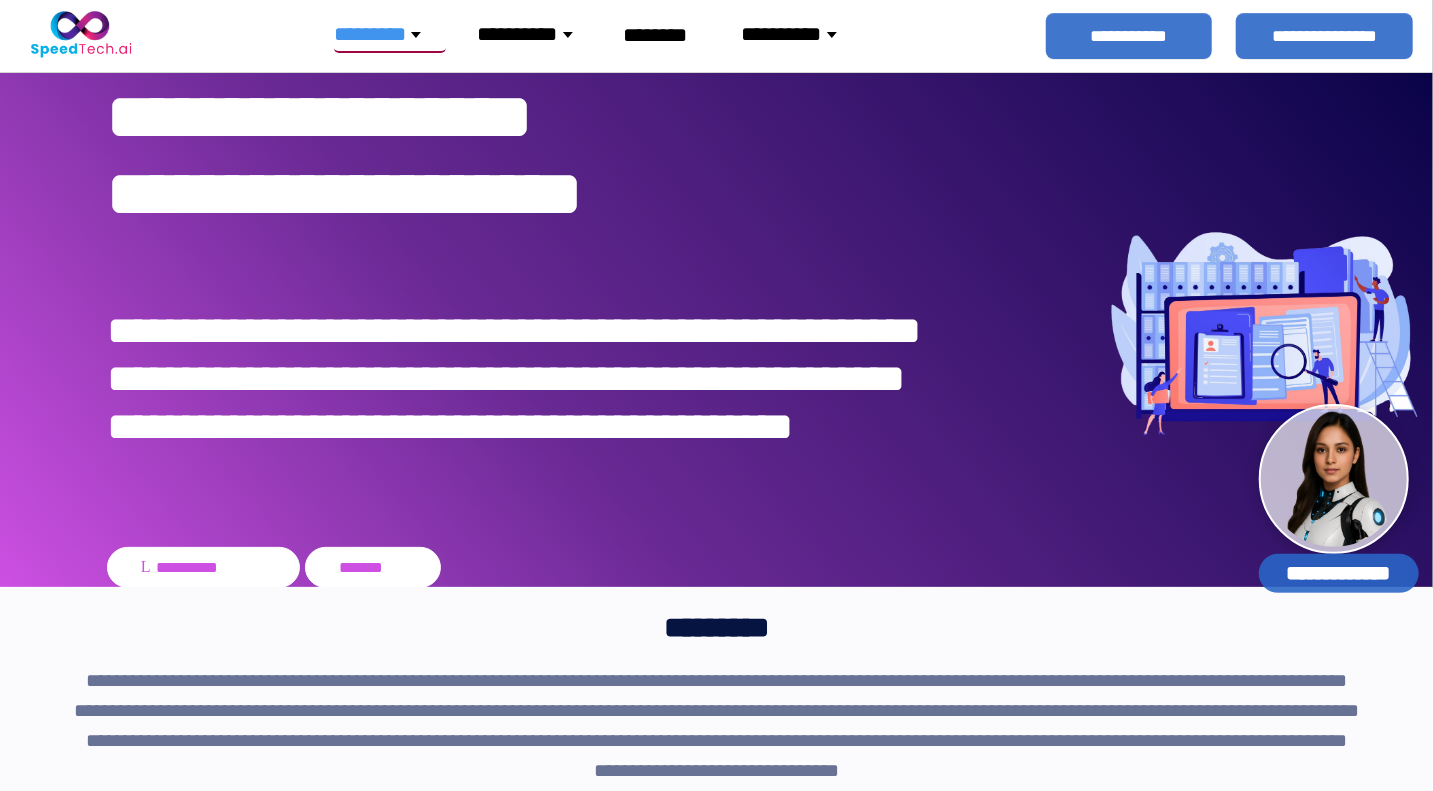 click on "********" at bounding box center [389, 35] 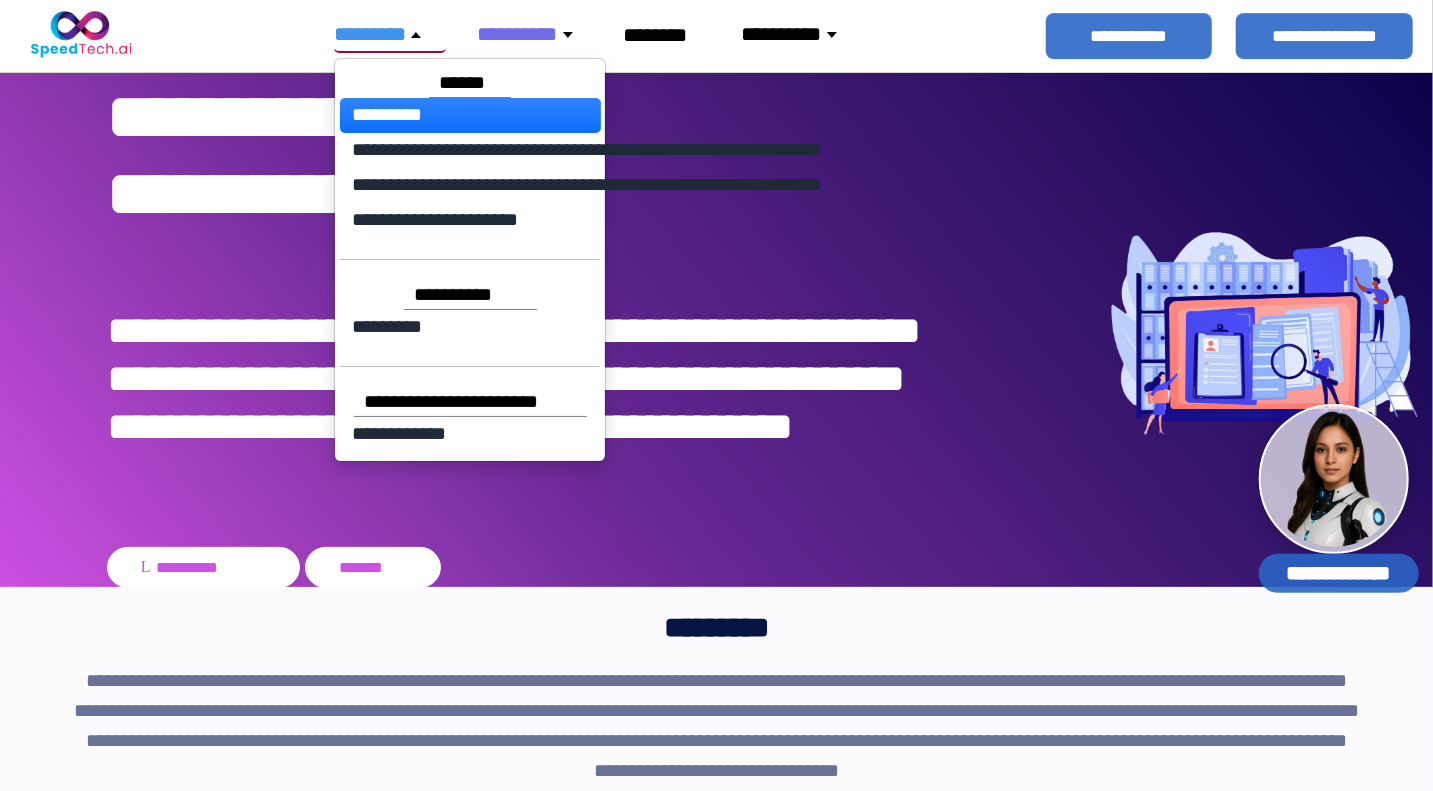 click on "*********" at bounding box center (389, 35) 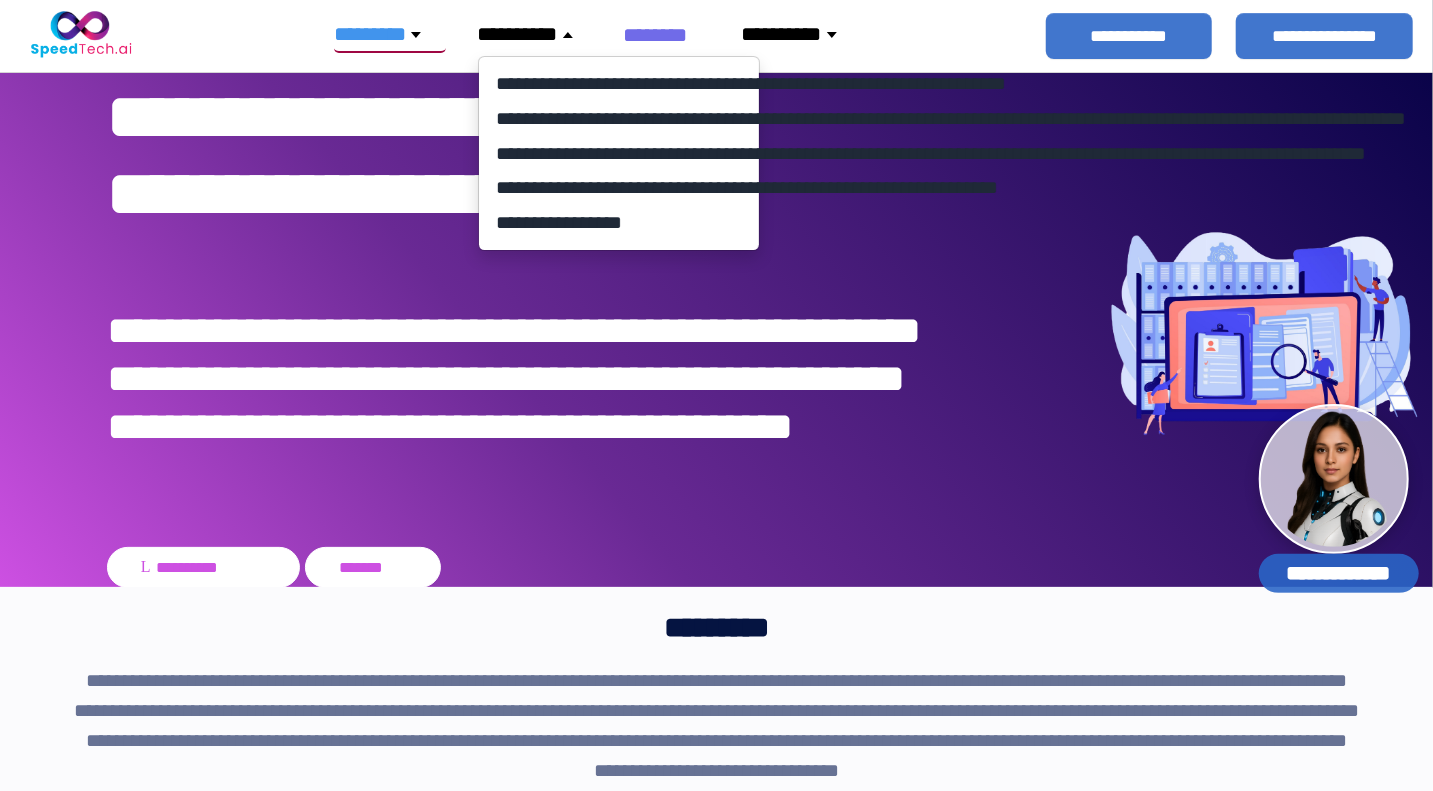 click on "********" at bounding box center [667, 35] 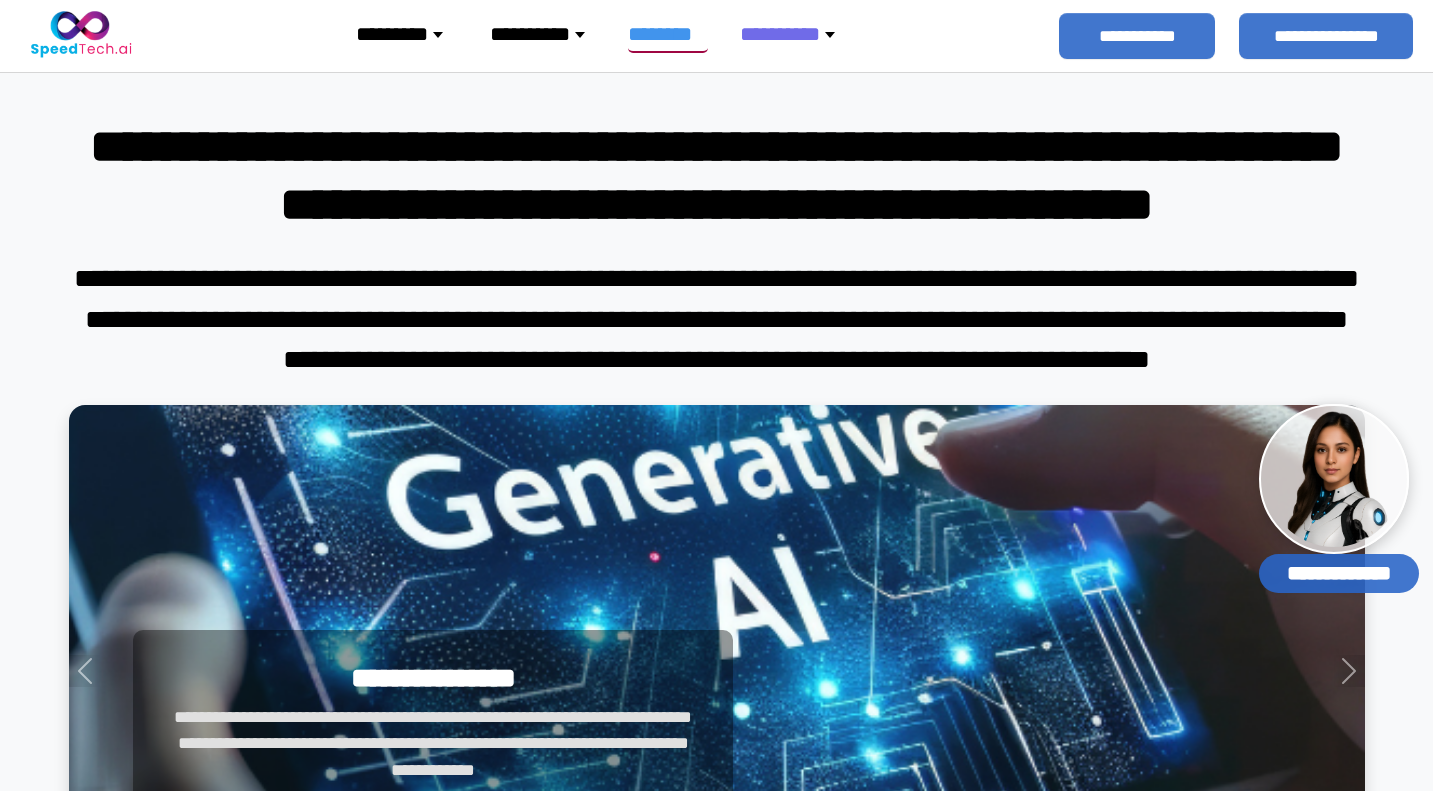 scroll, scrollTop: 0, scrollLeft: 0, axis: both 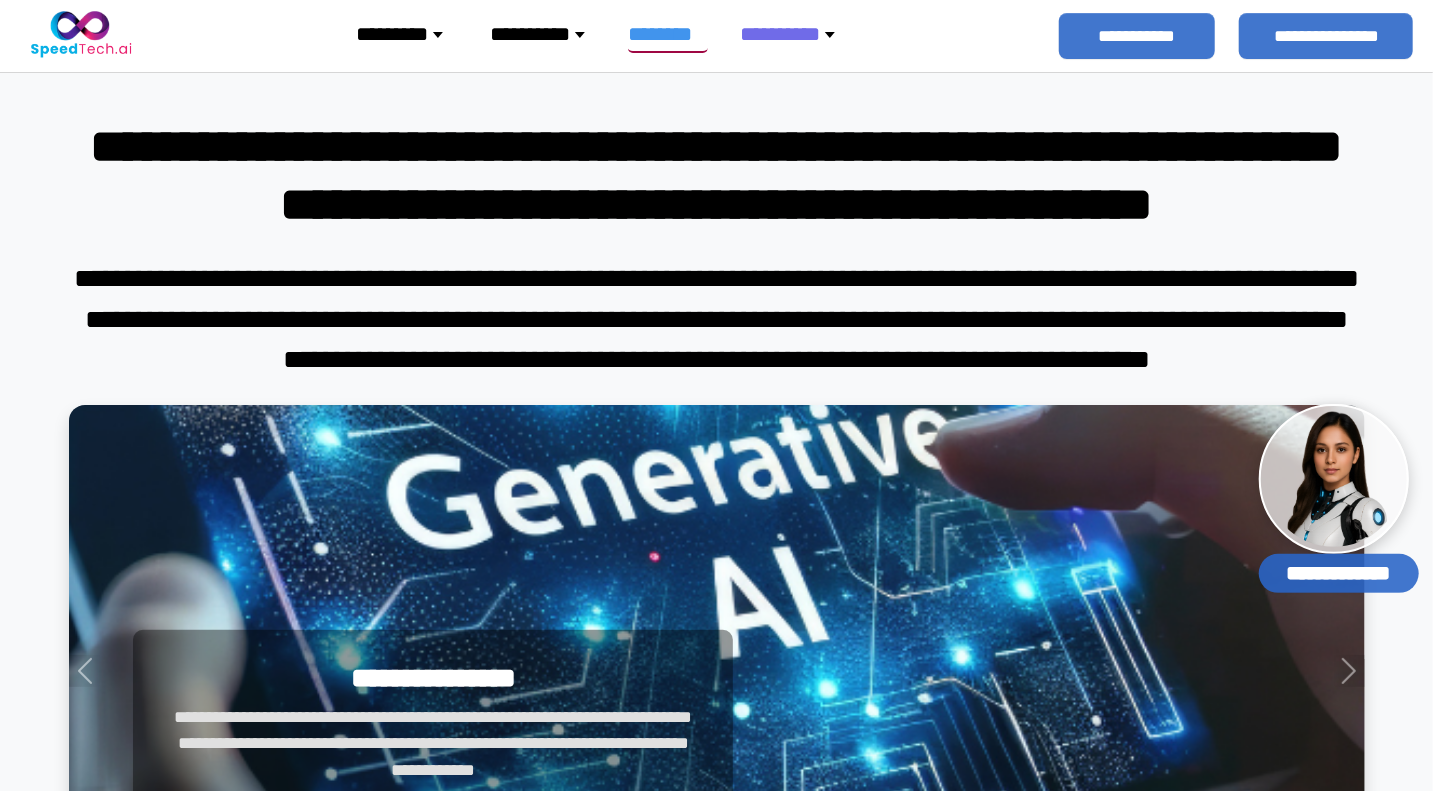 click on "*********" at bounding box center [407, 34] 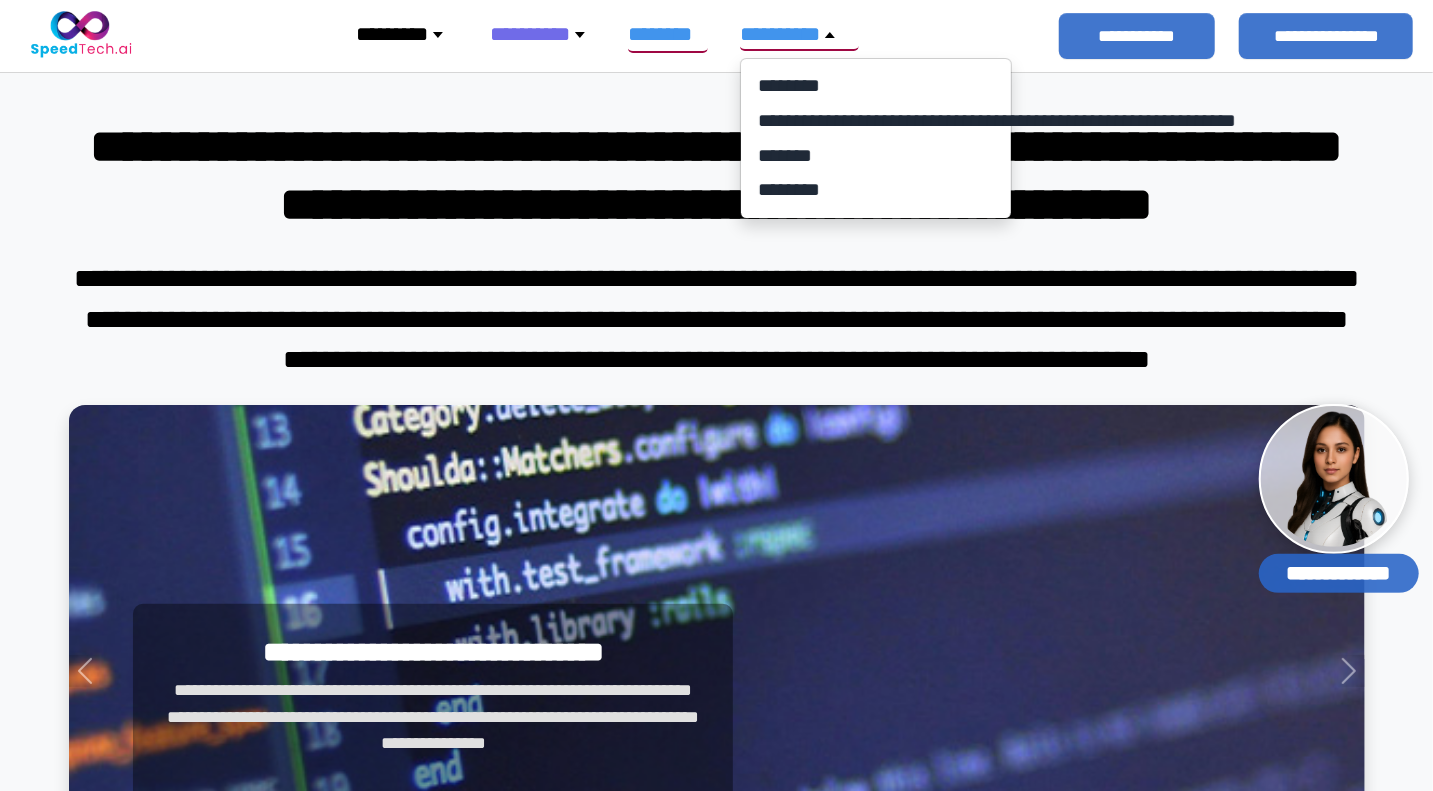 click on "*********" at bounding box center [407, 34] 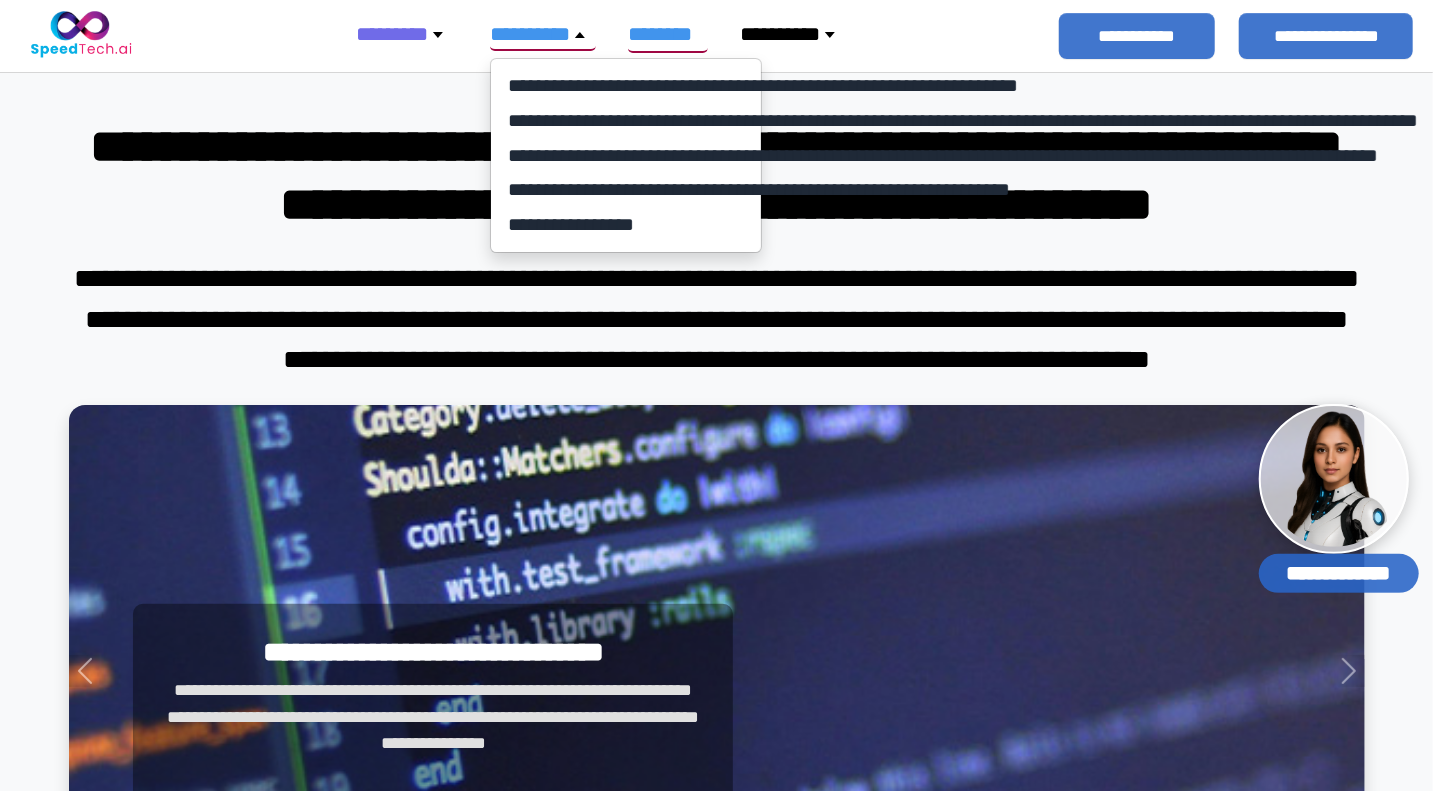 click on "********" at bounding box center [407, 34] 